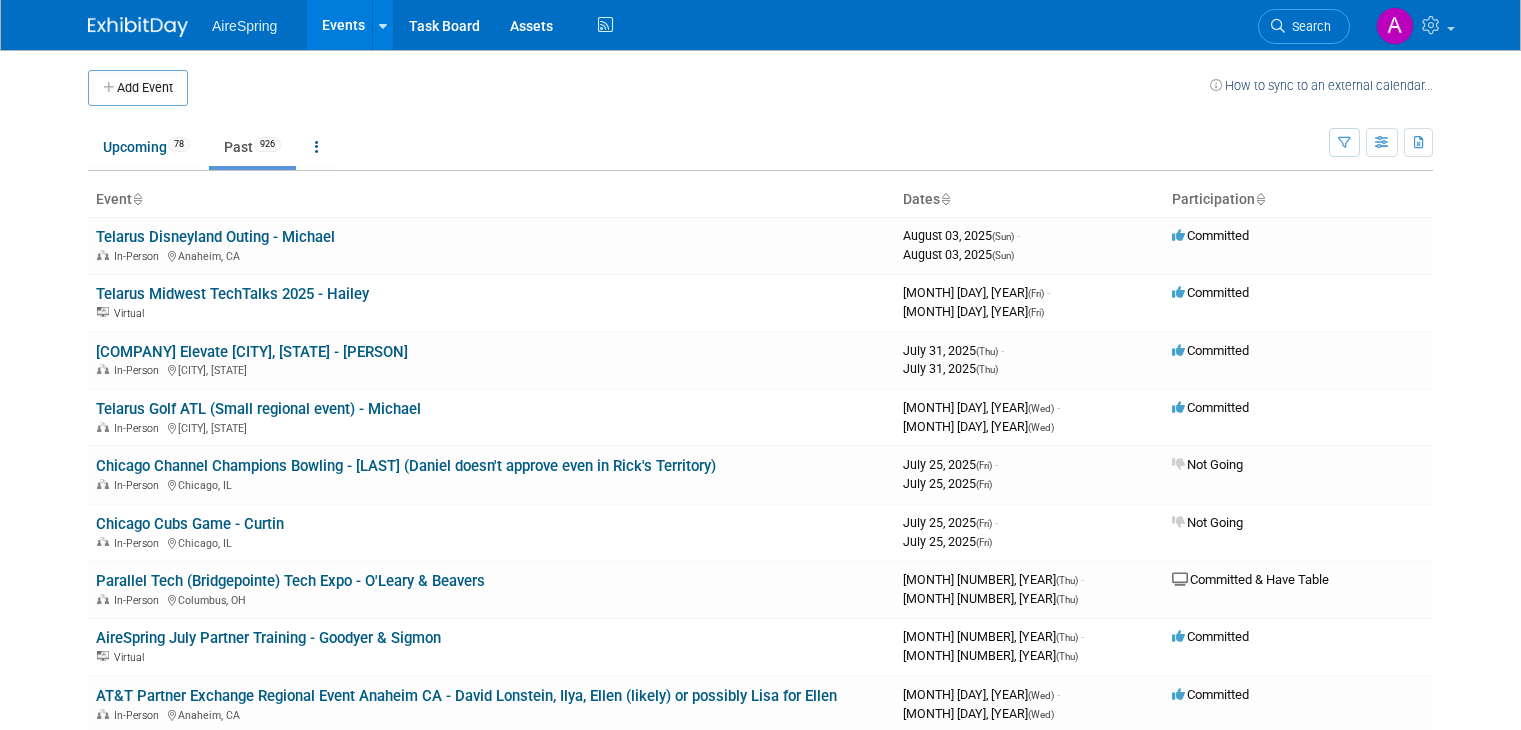 scroll, scrollTop: 0, scrollLeft: 0, axis: both 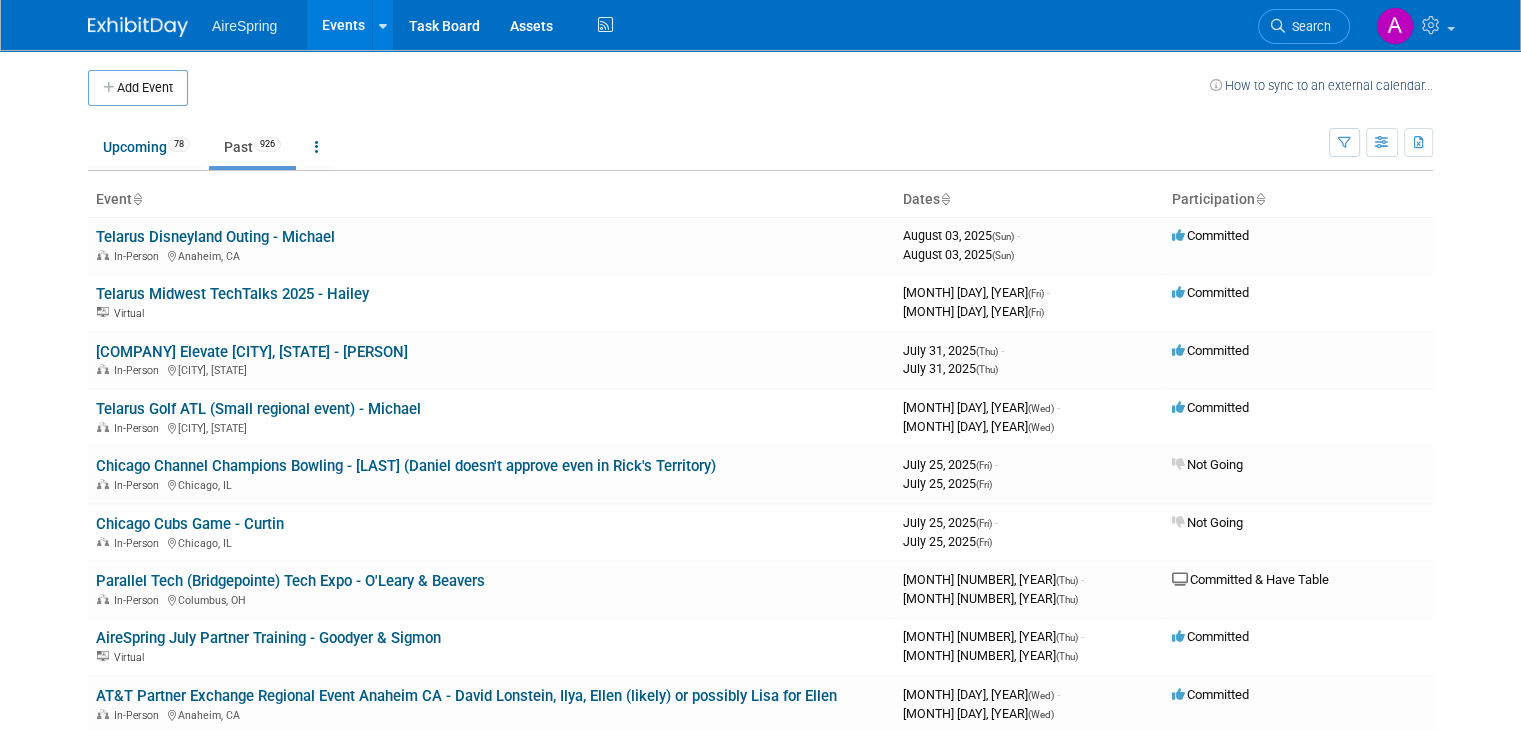 click on "Upcoming
[NUMBER]" at bounding box center (146, 149) 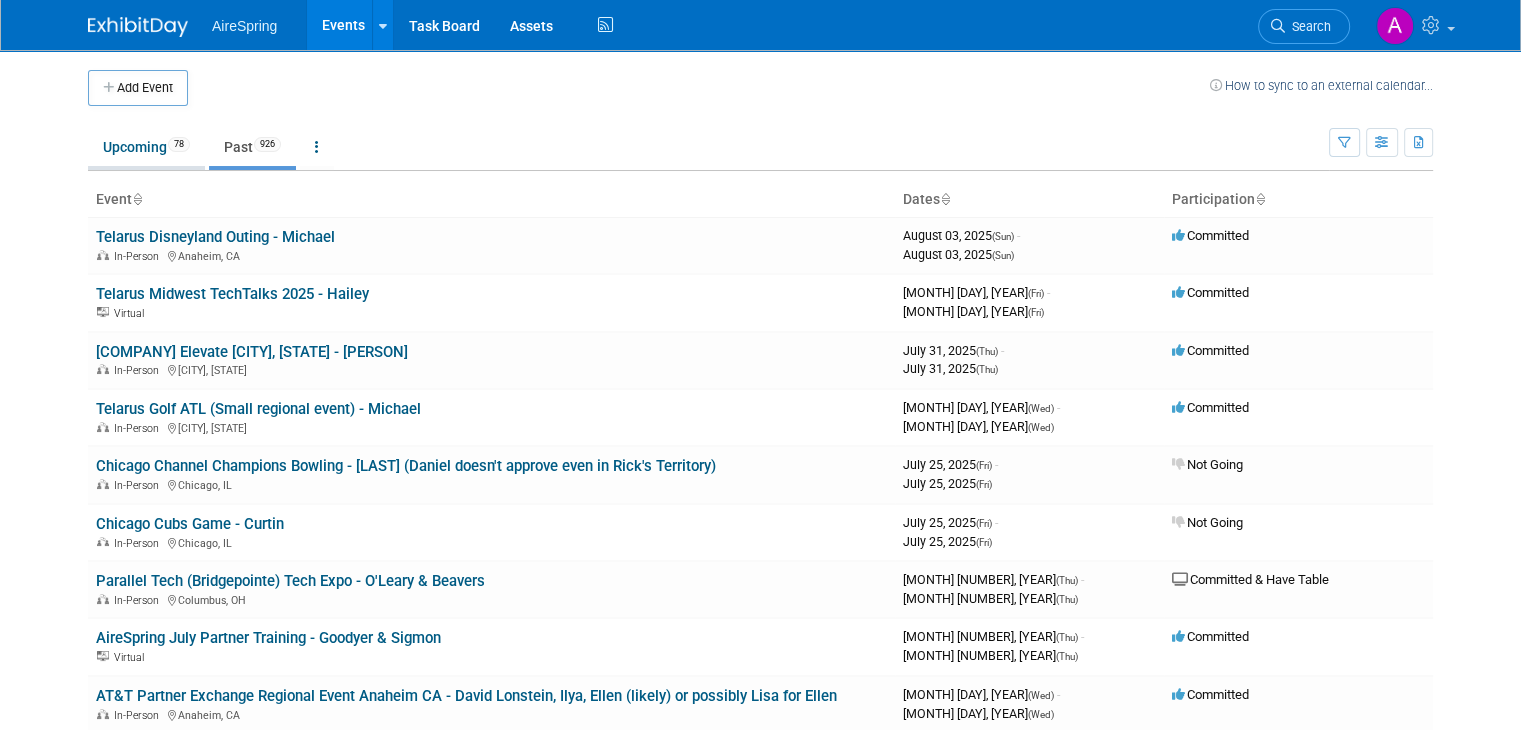 click on "Upcoming
[NUMBER]" at bounding box center (146, 147) 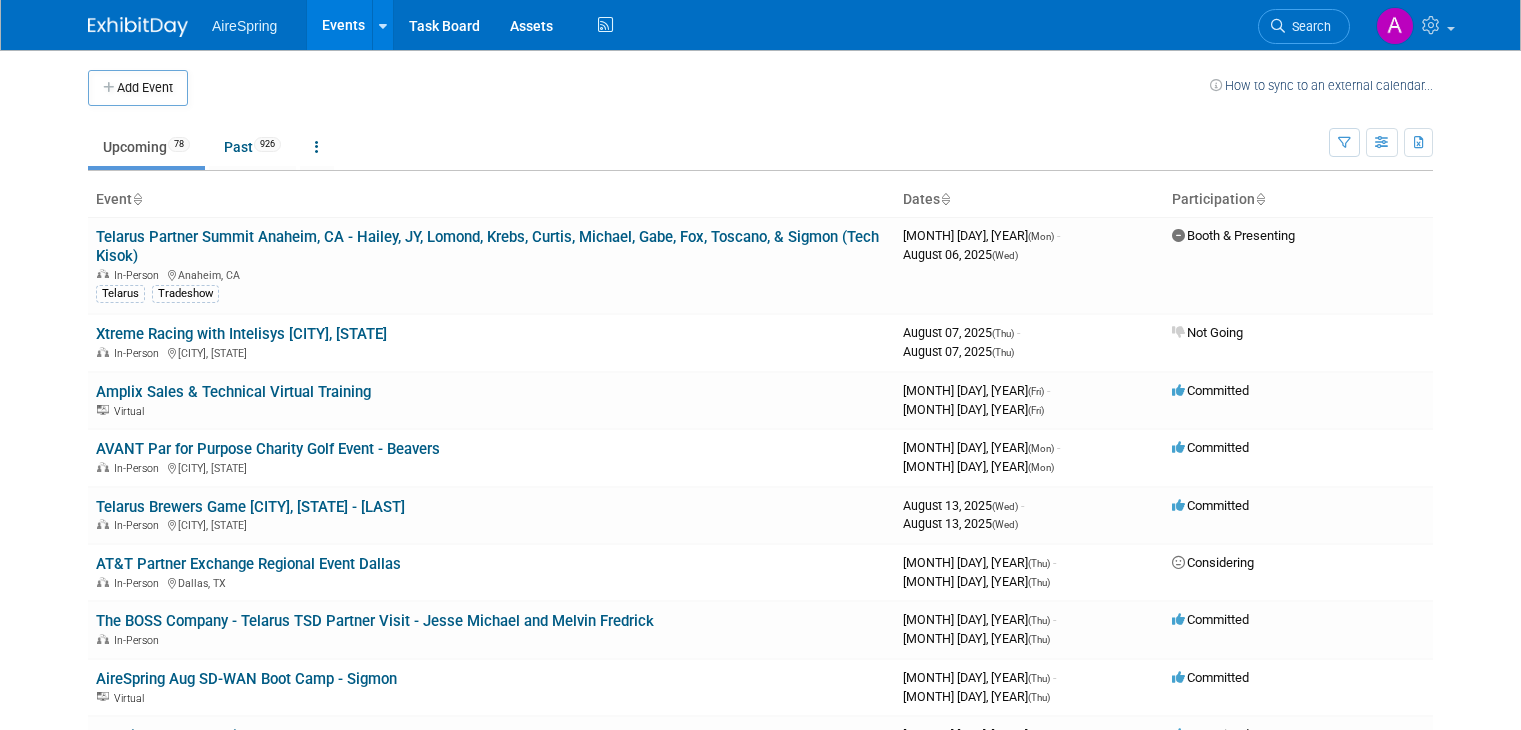 scroll, scrollTop: 0, scrollLeft: 0, axis: both 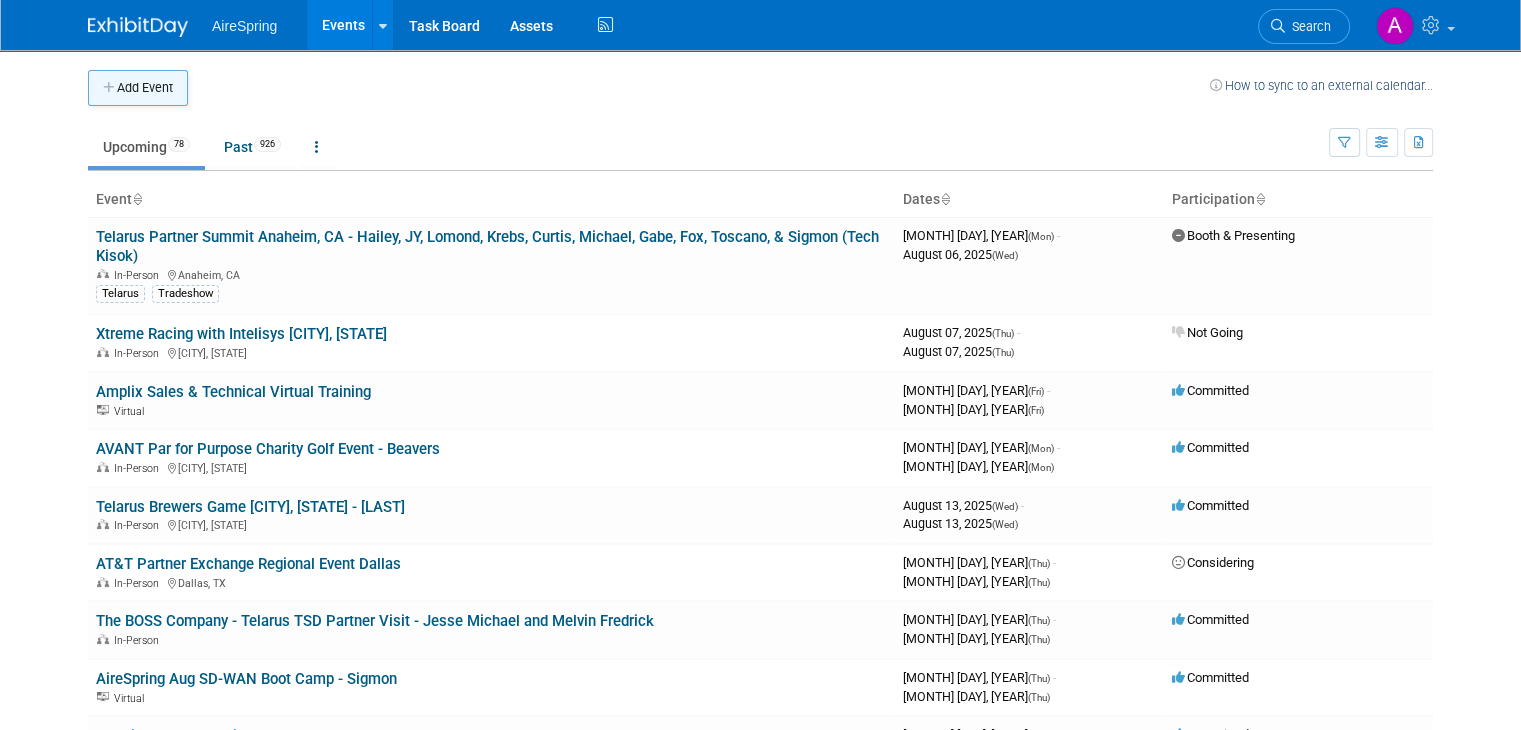 click on "Add Event" at bounding box center (138, 88) 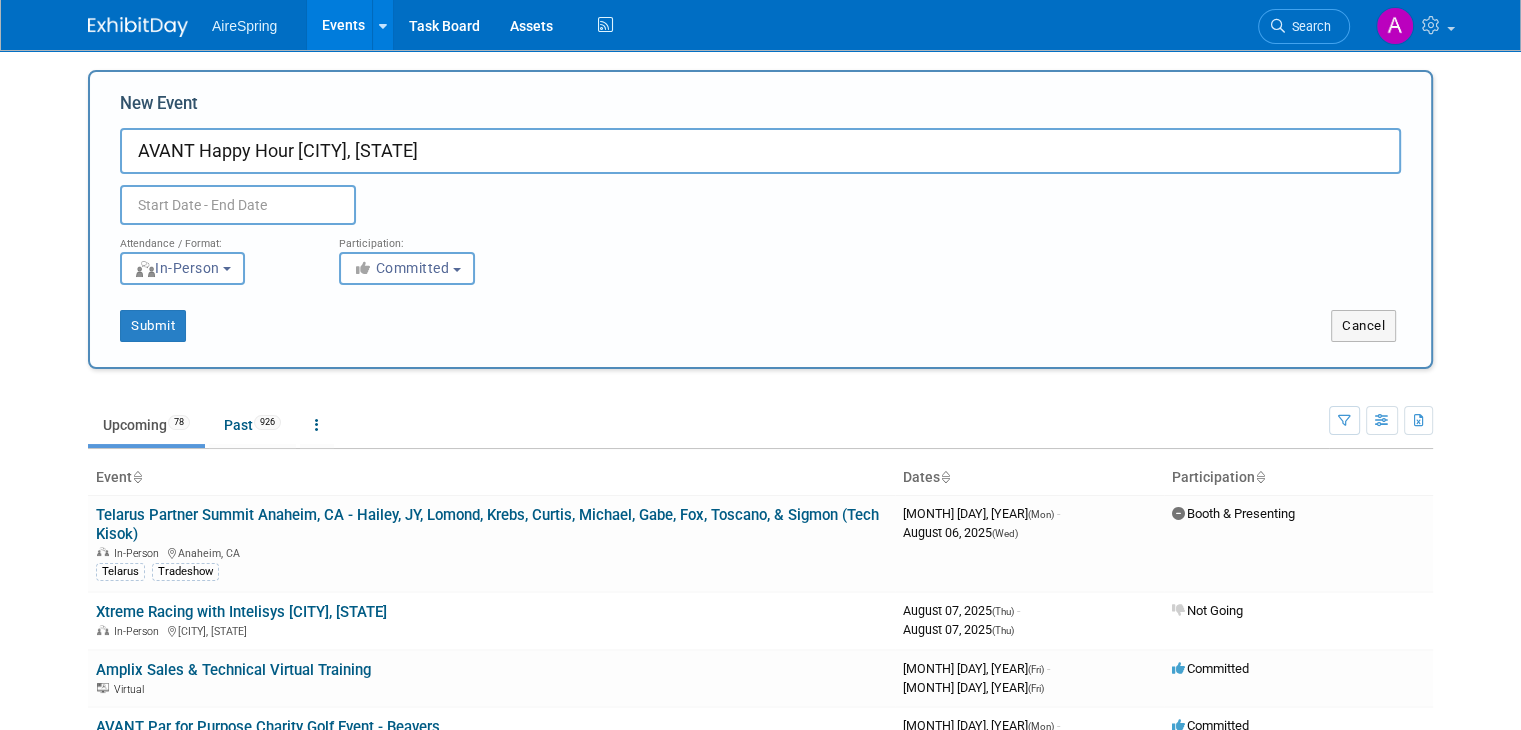 type on "AVANT Happy Hour [CITY], [STATE]" 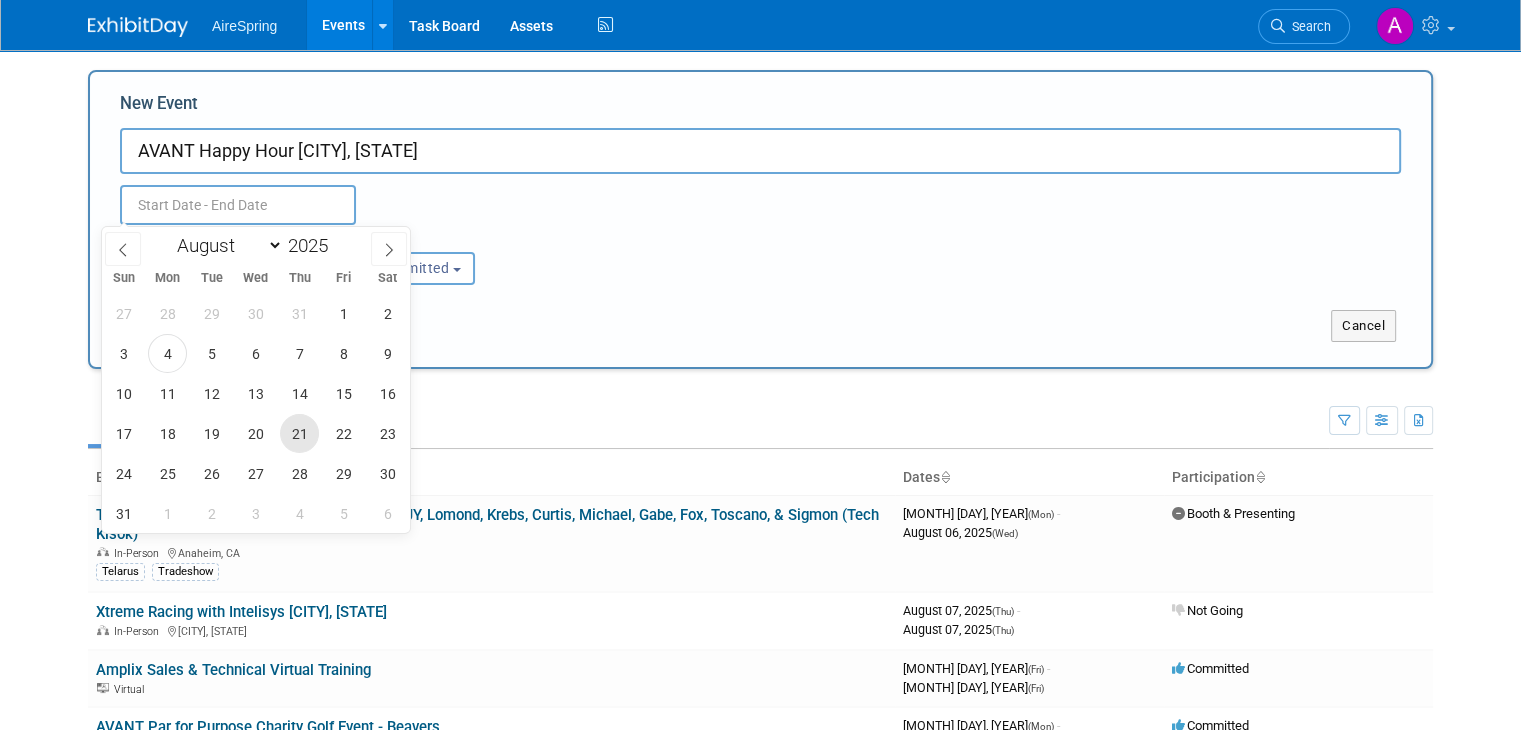 click on "21" at bounding box center [299, 433] 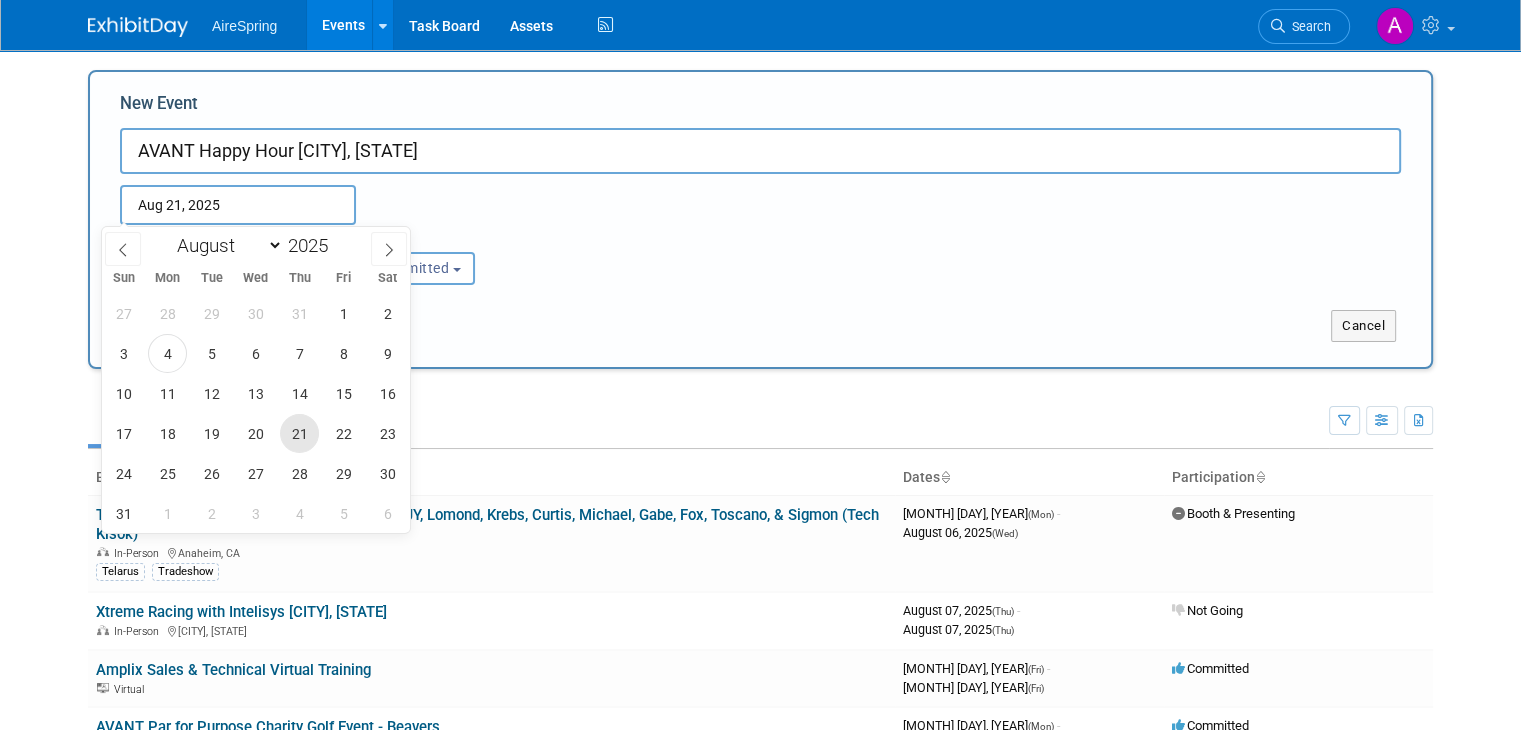 type on "Aug 21, 2025 to Aug 21, 2025" 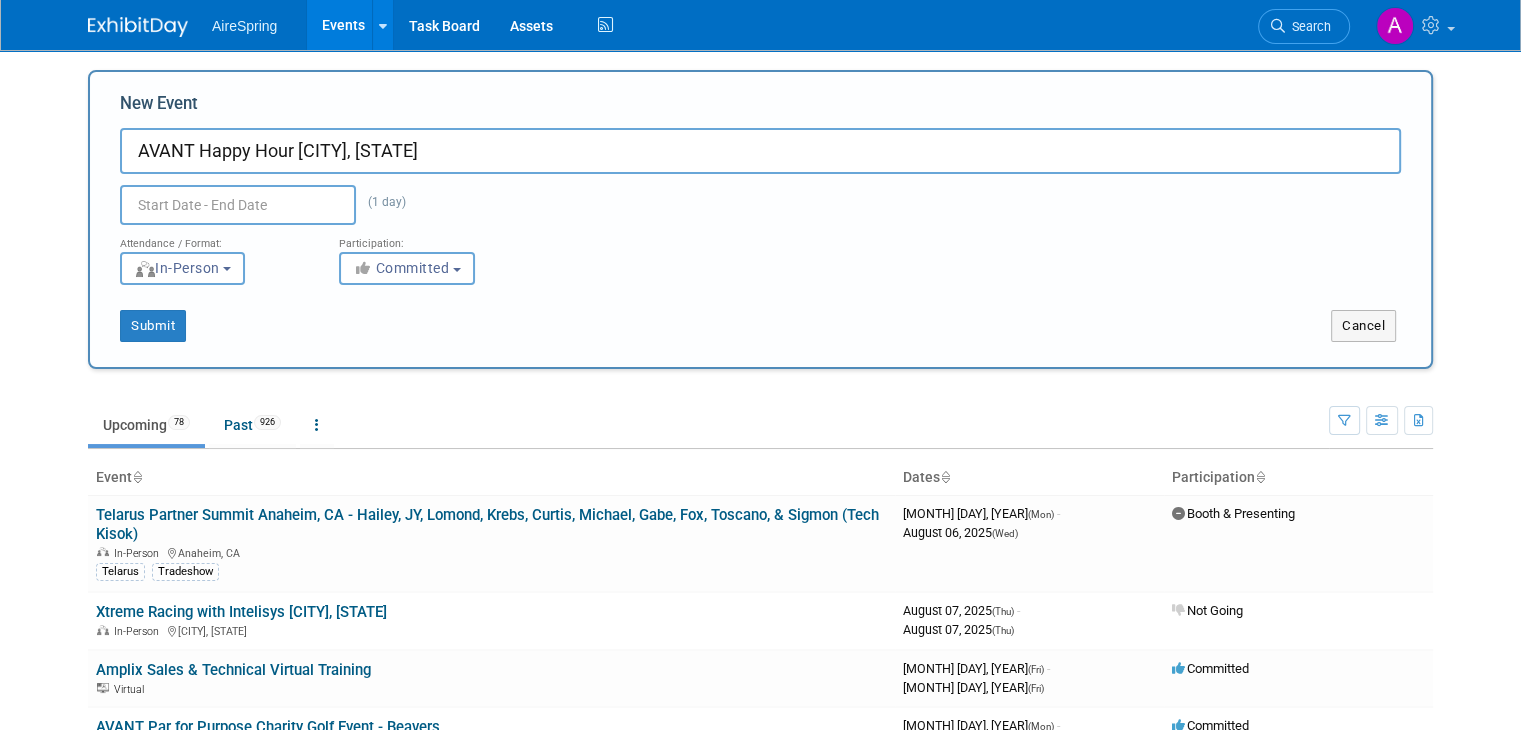 type on "Aug 21, 2025 to Aug 21, 2025" 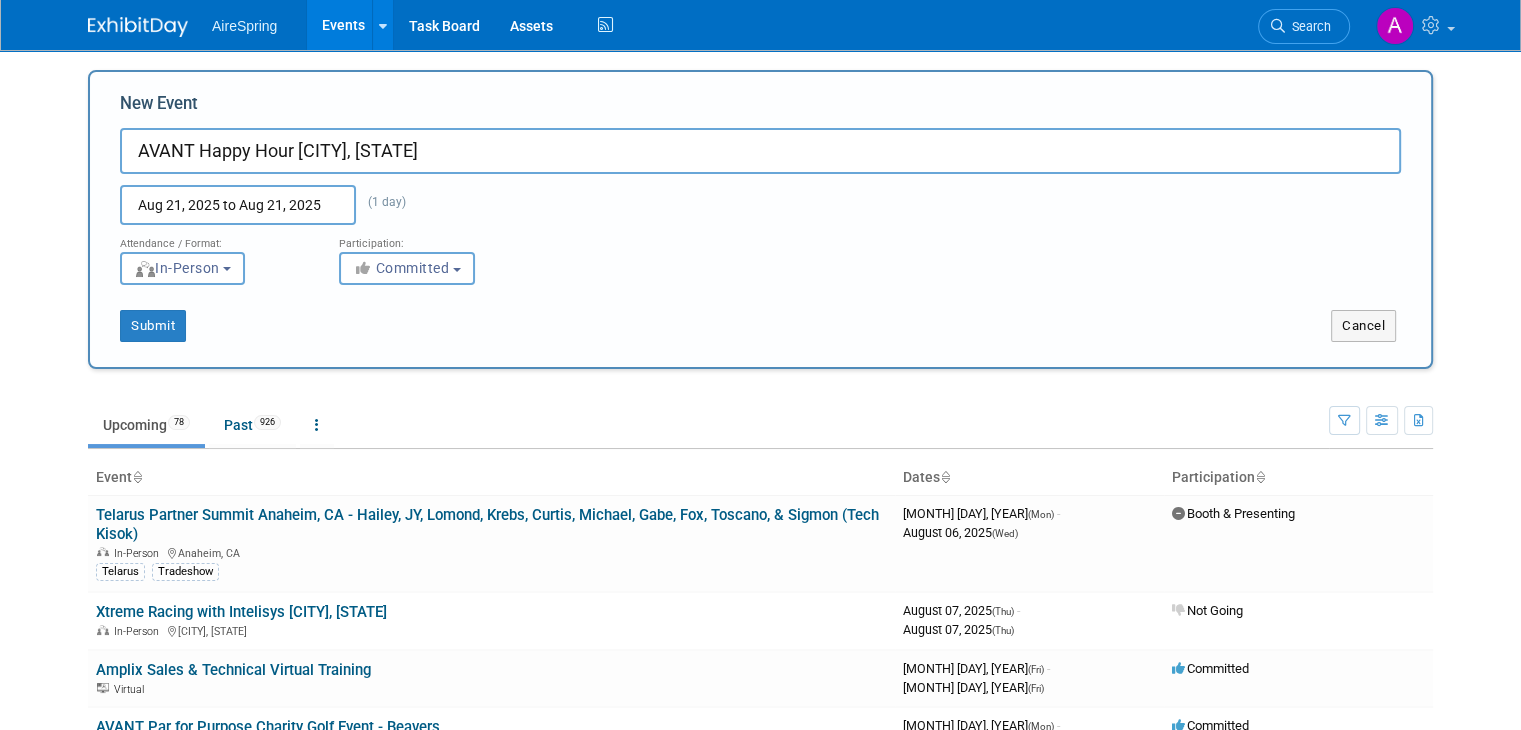 click on "[MONTH] [DAY], [YEAR] to [MONTH] [DAY], [YEAR]
(1 day)
Duplicate Event Warning" at bounding box center [760, 199] 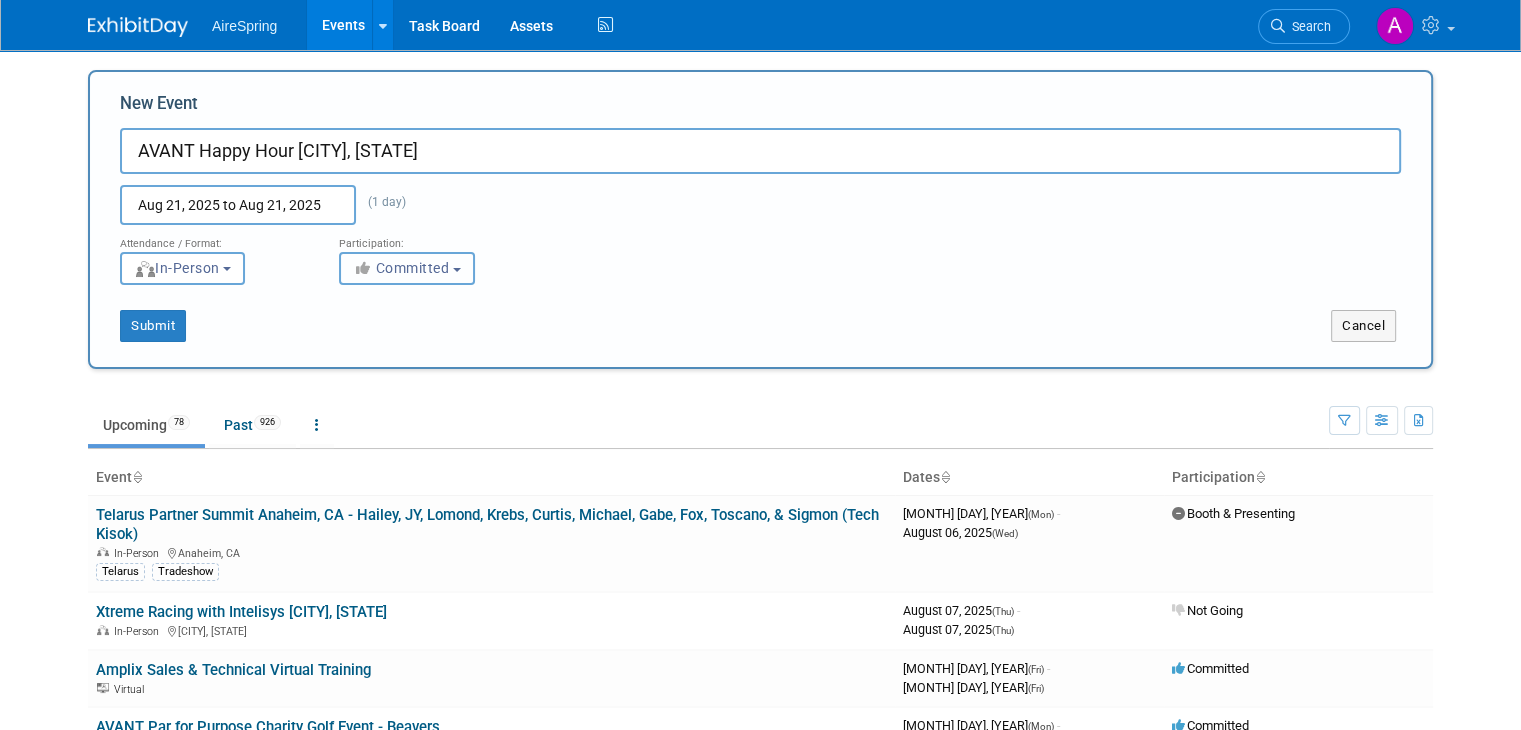 click on "Committed" at bounding box center [401, 268] 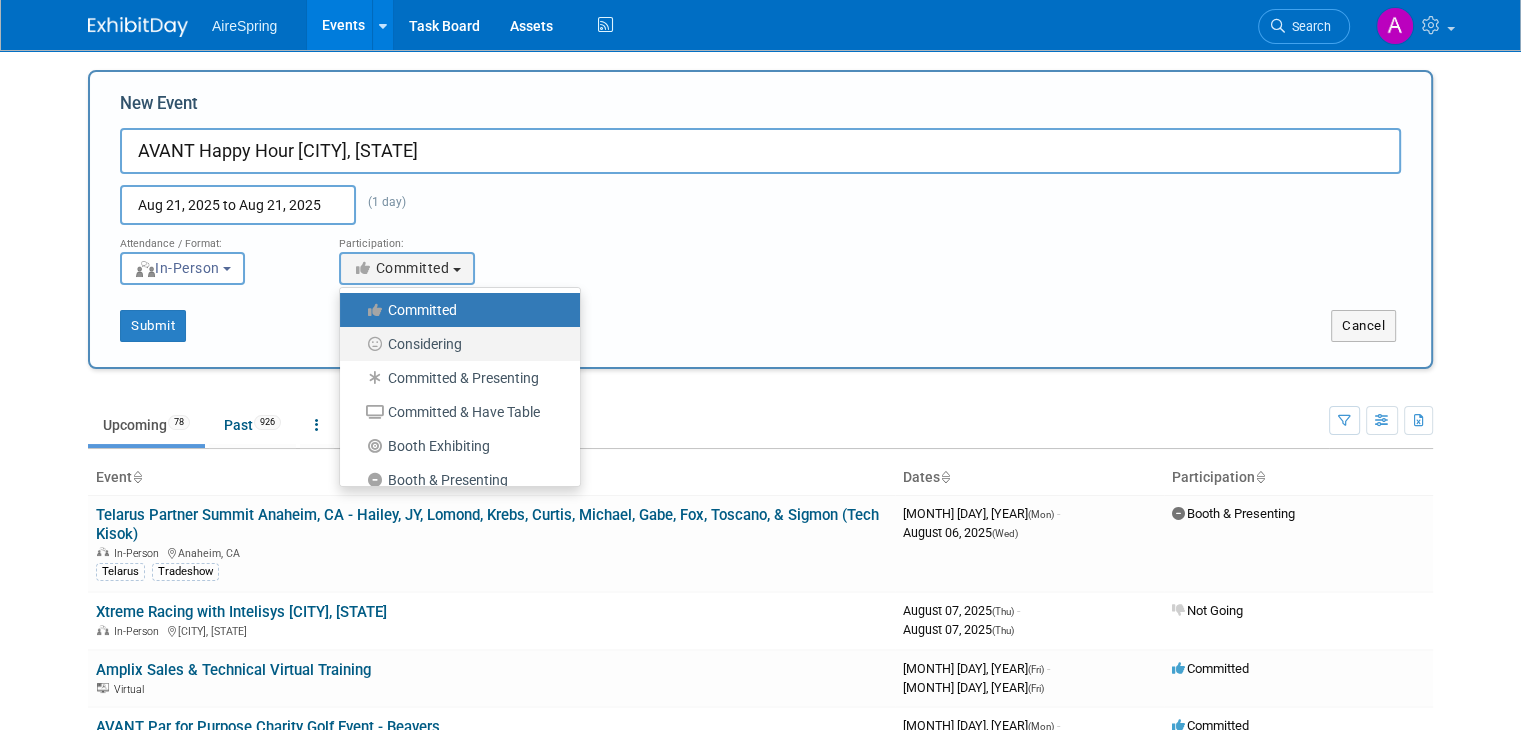 click on "Considering" at bounding box center [455, 344] 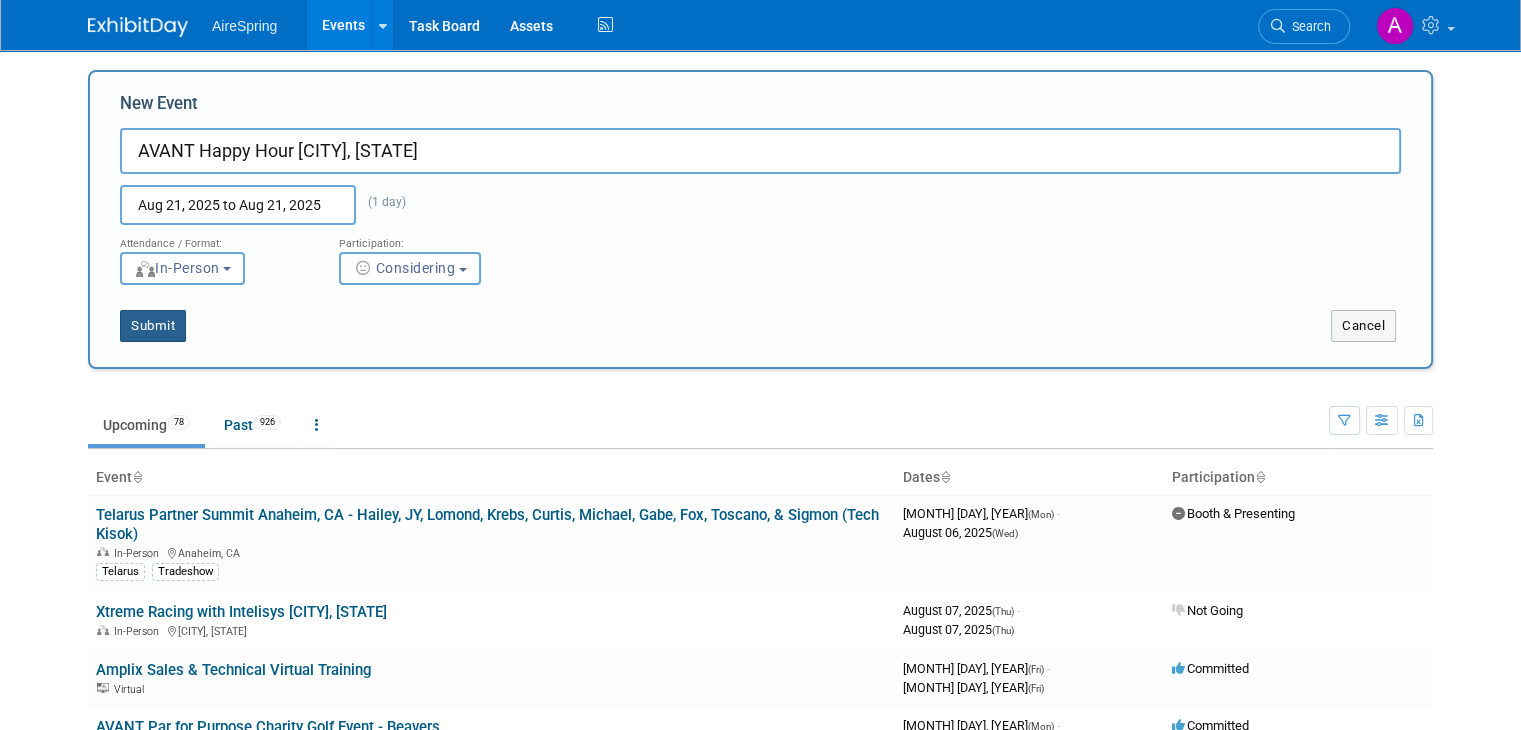 click on "Submit" at bounding box center (153, 326) 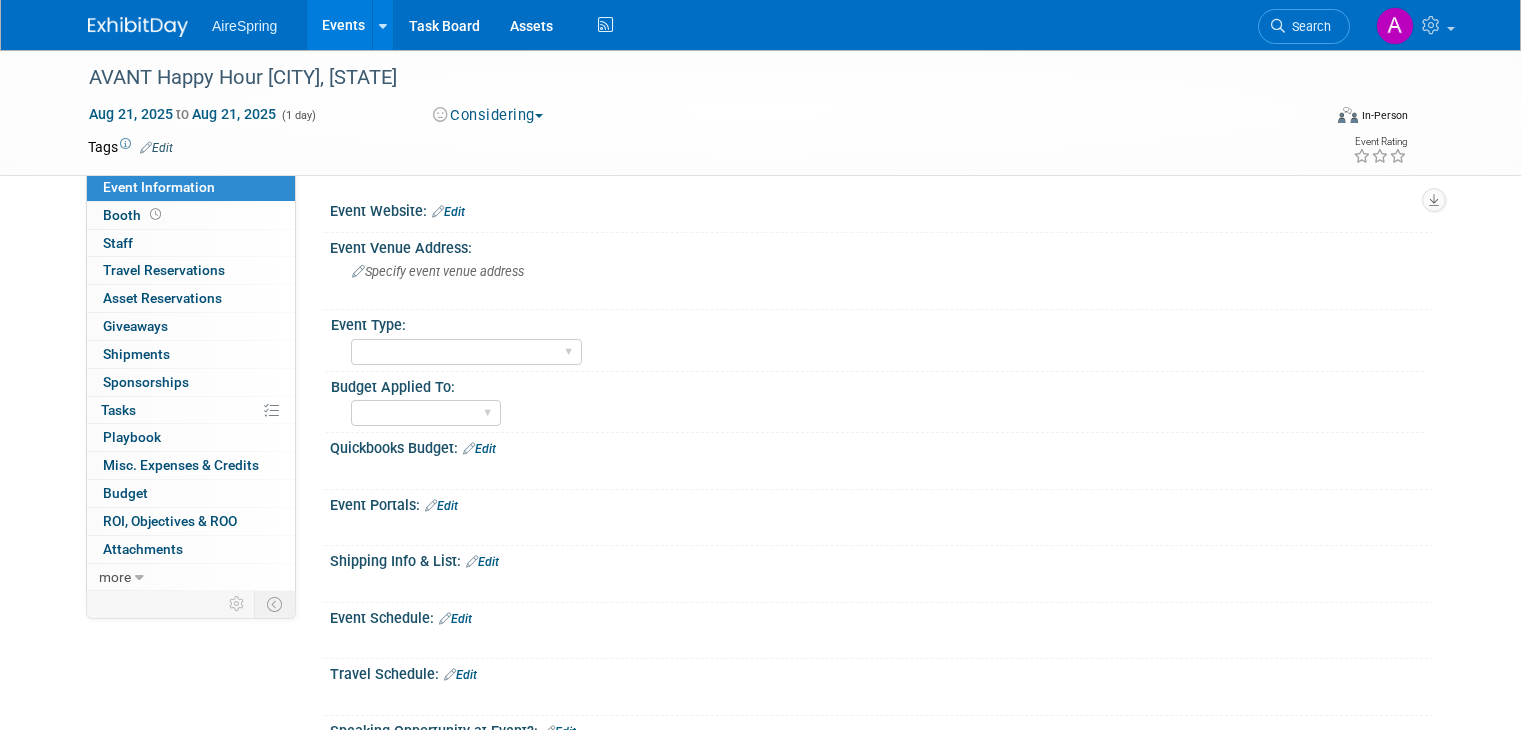 scroll, scrollTop: 0, scrollLeft: 0, axis: both 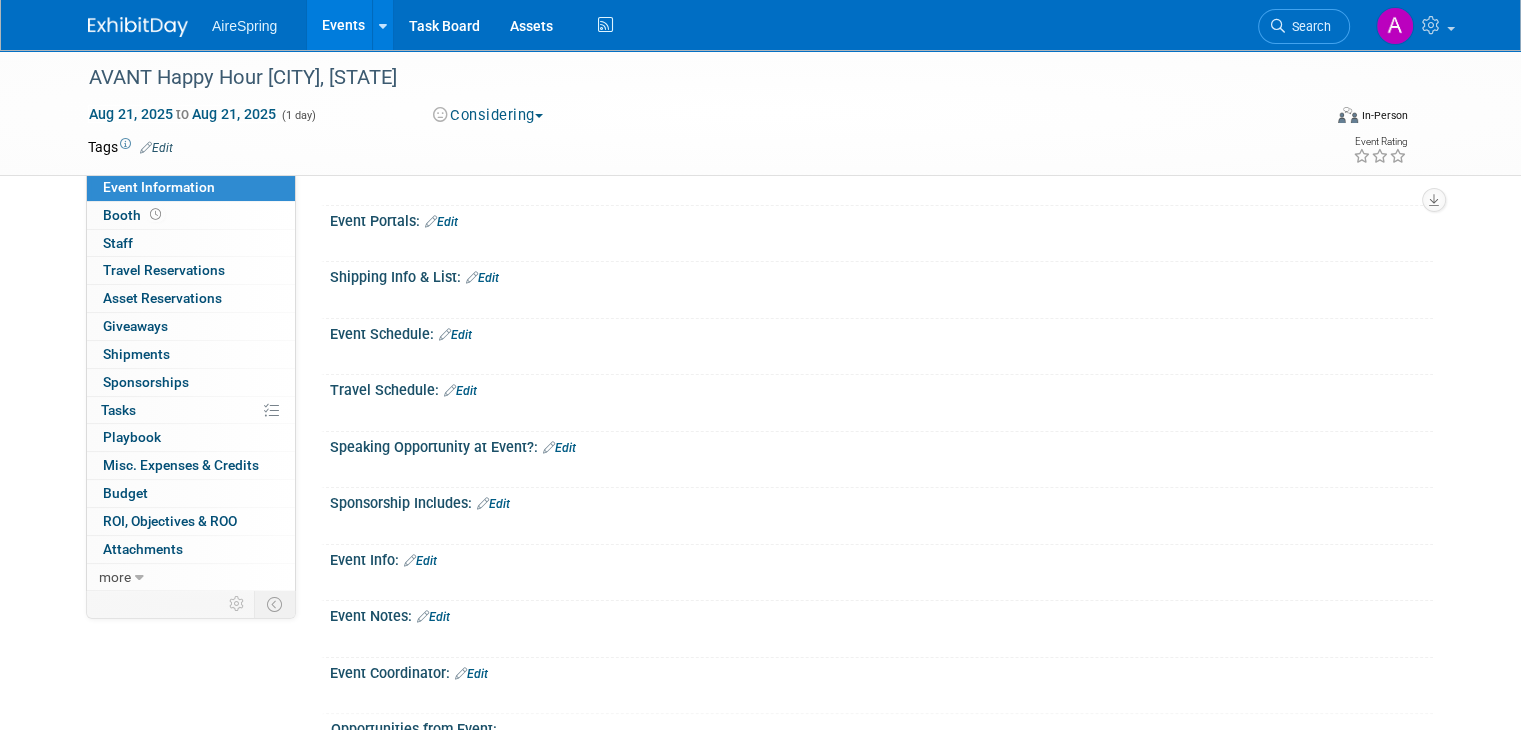 click on "Edit" at bounding box center [455, 335] 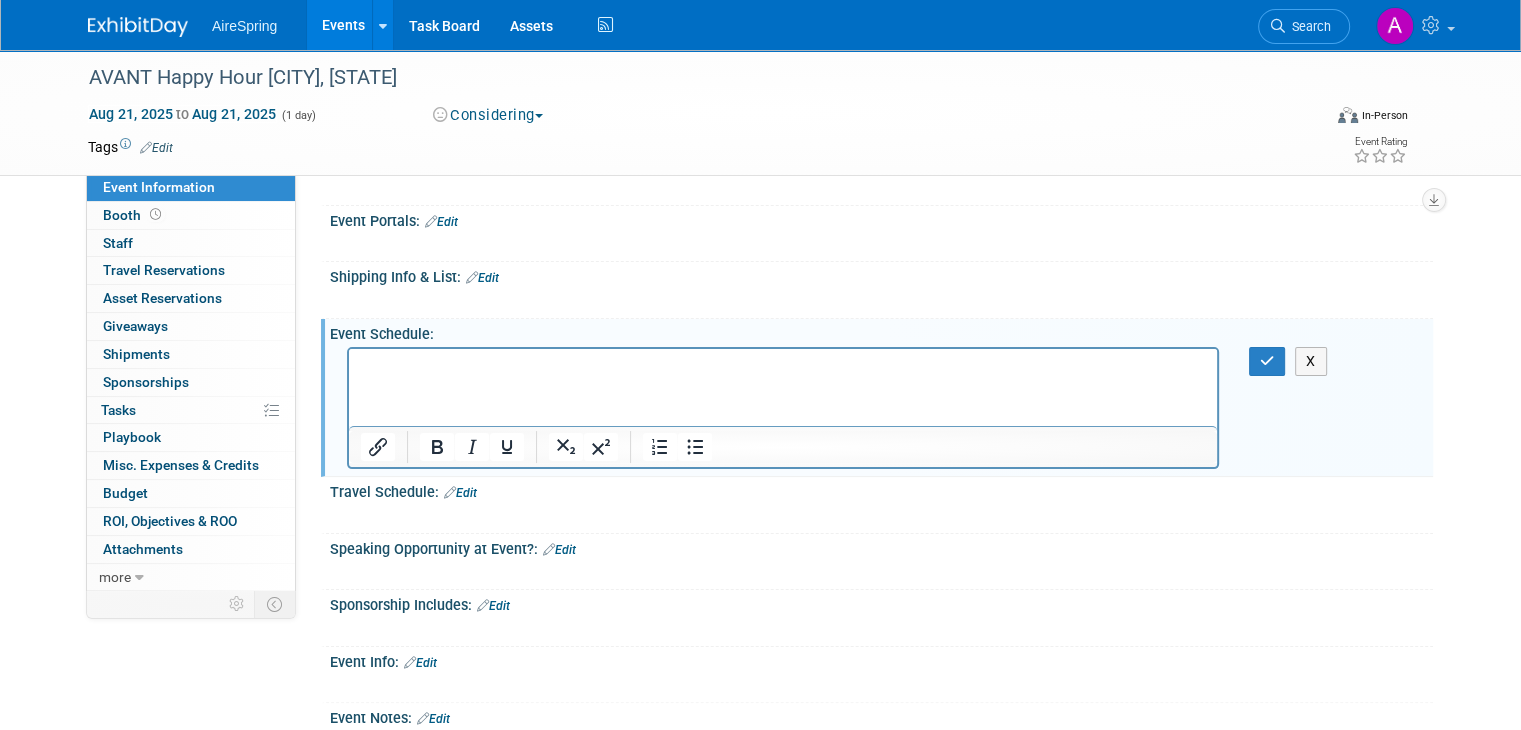 scroll, scrollTop: 0, scrollLeft: 0, axis: both 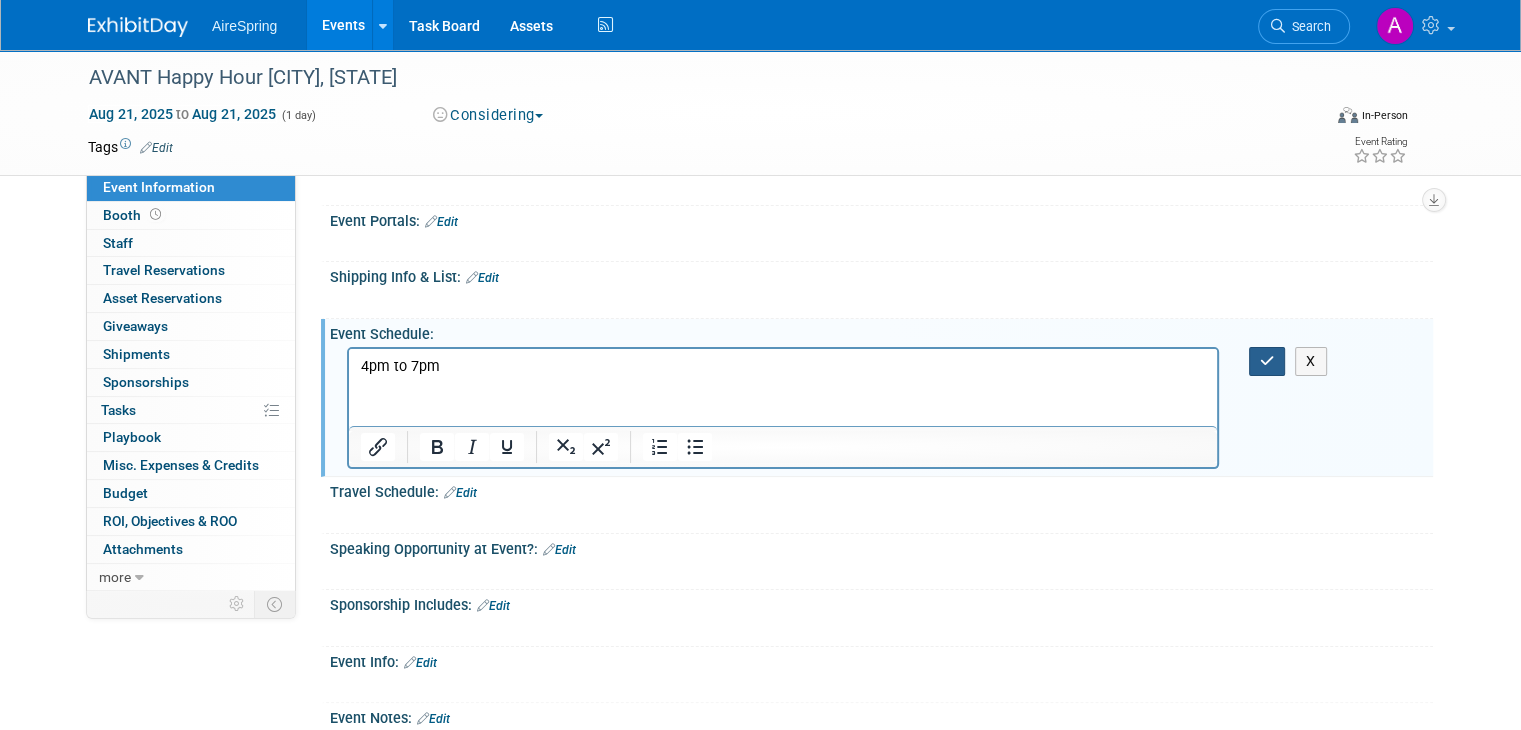click at bounding box center [1267, 361] 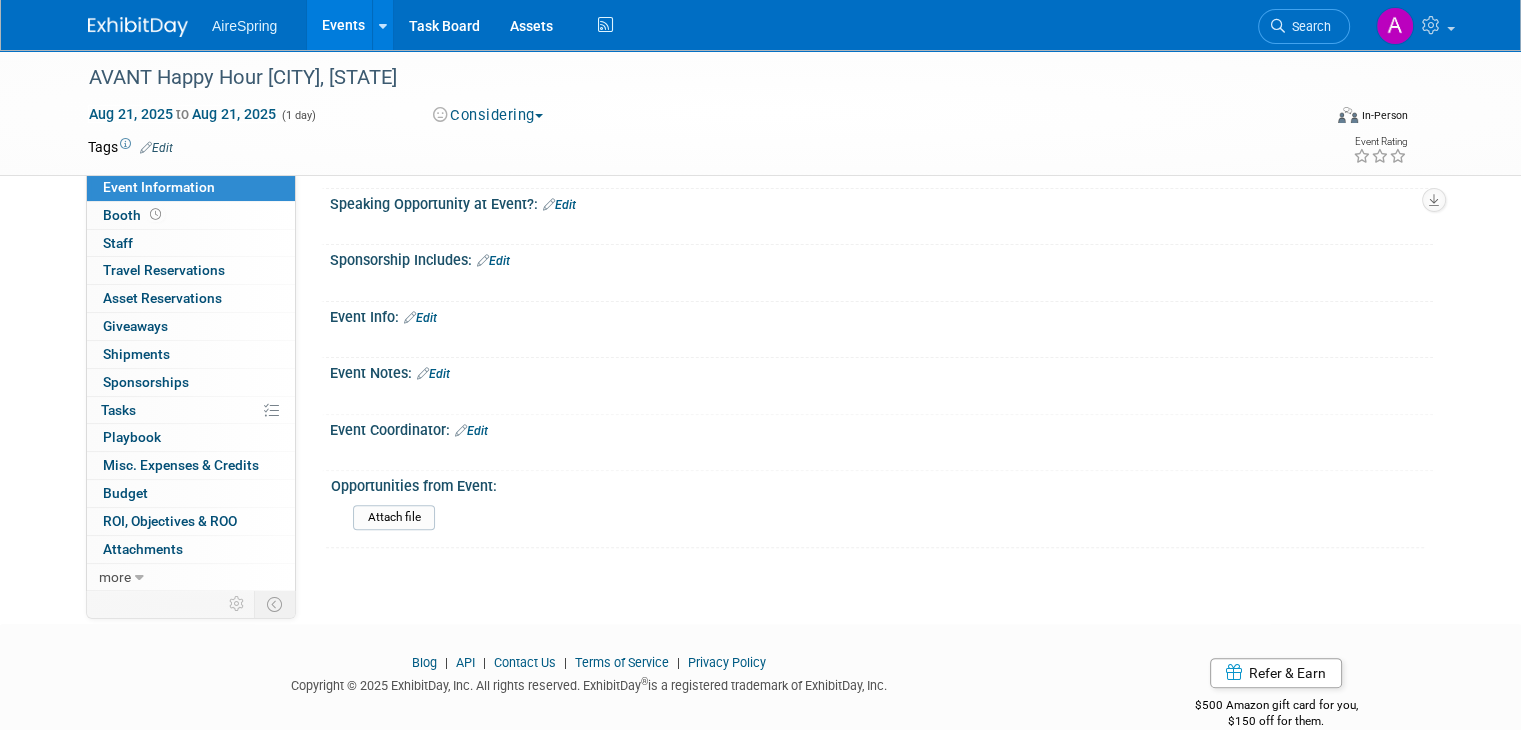 scroll, scrollTop: 548, scrollLeft: 0, axis: vertical 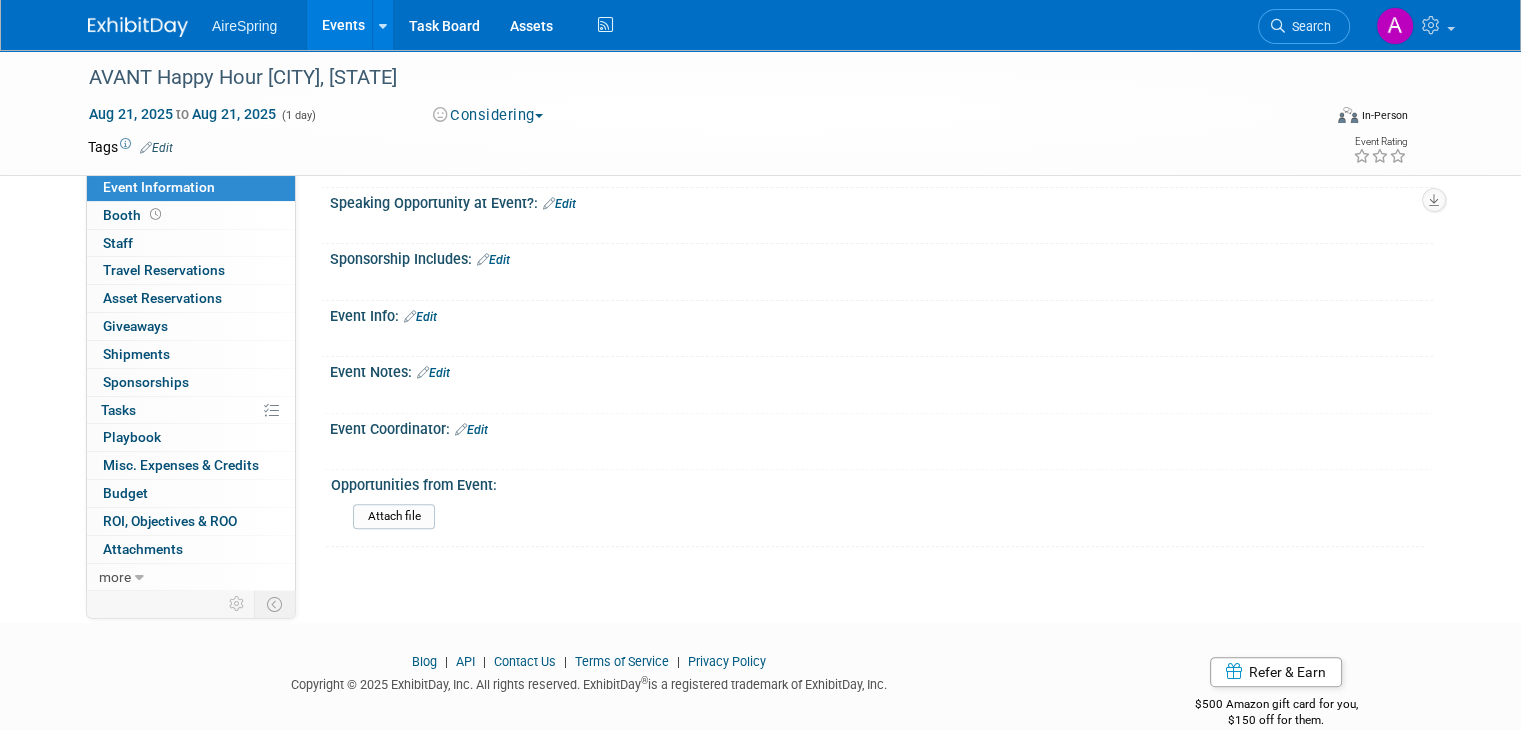click on "Edit" at bounding box center [420, 317] 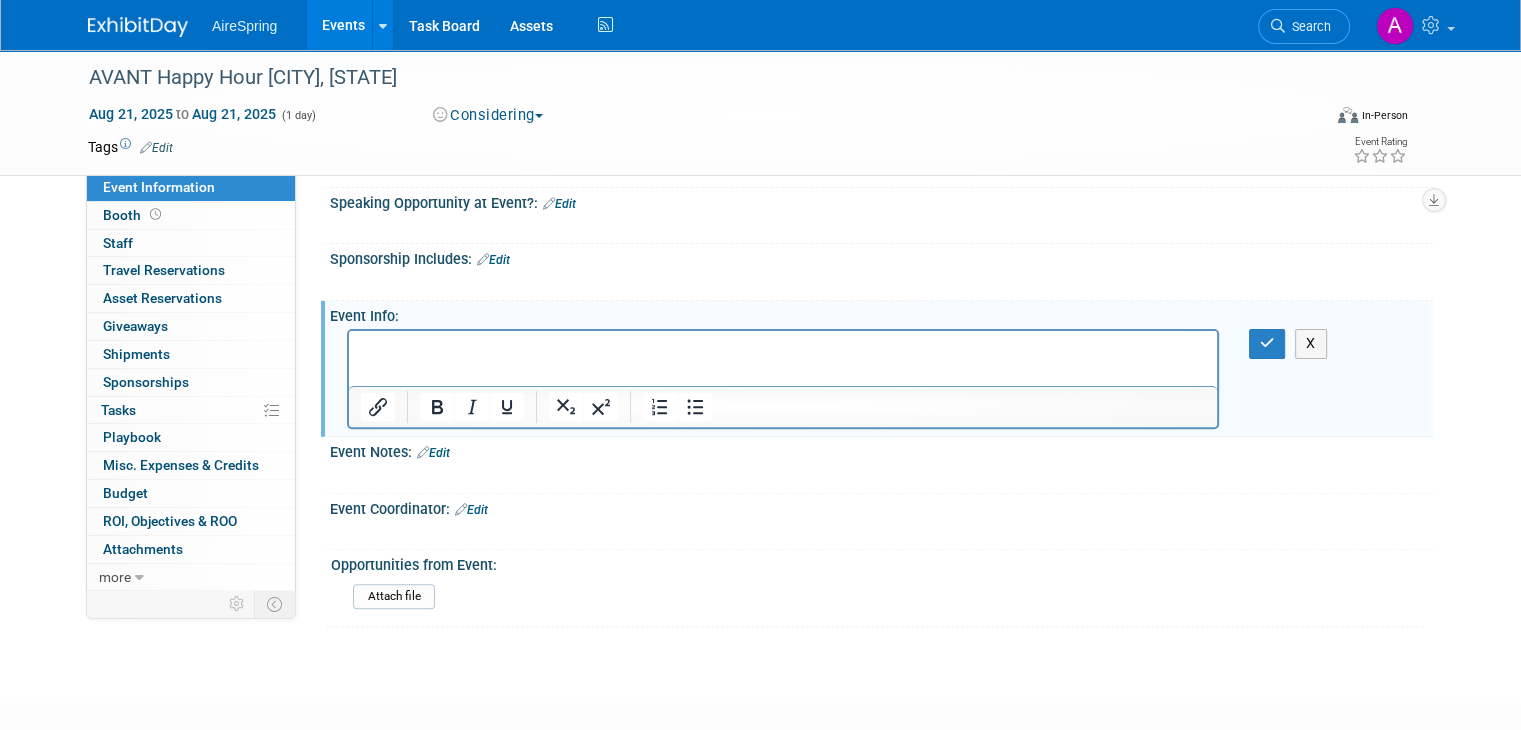scroll, scrollTop: 0, scrollLeft: 0, axis: both 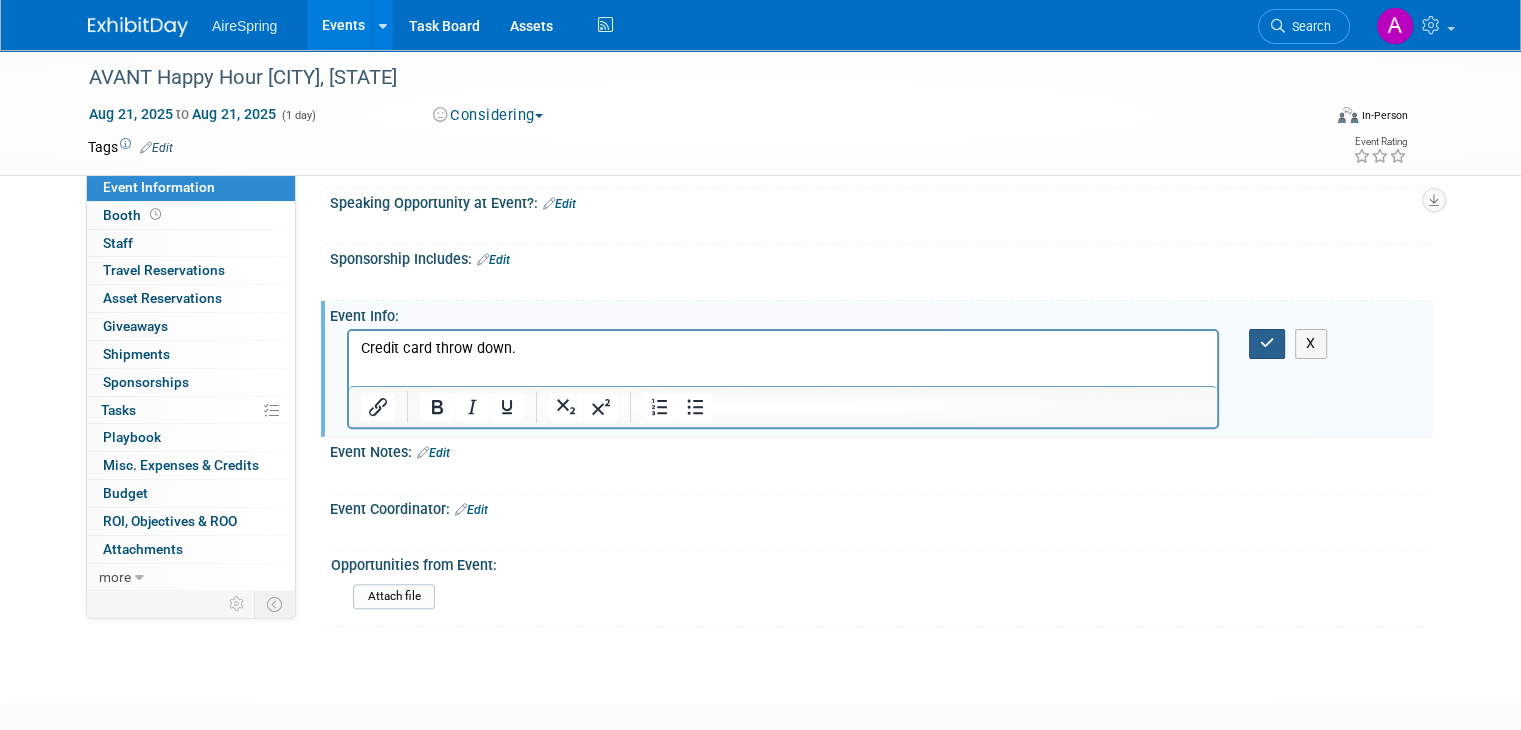 click at bounding box center (1267, 343) 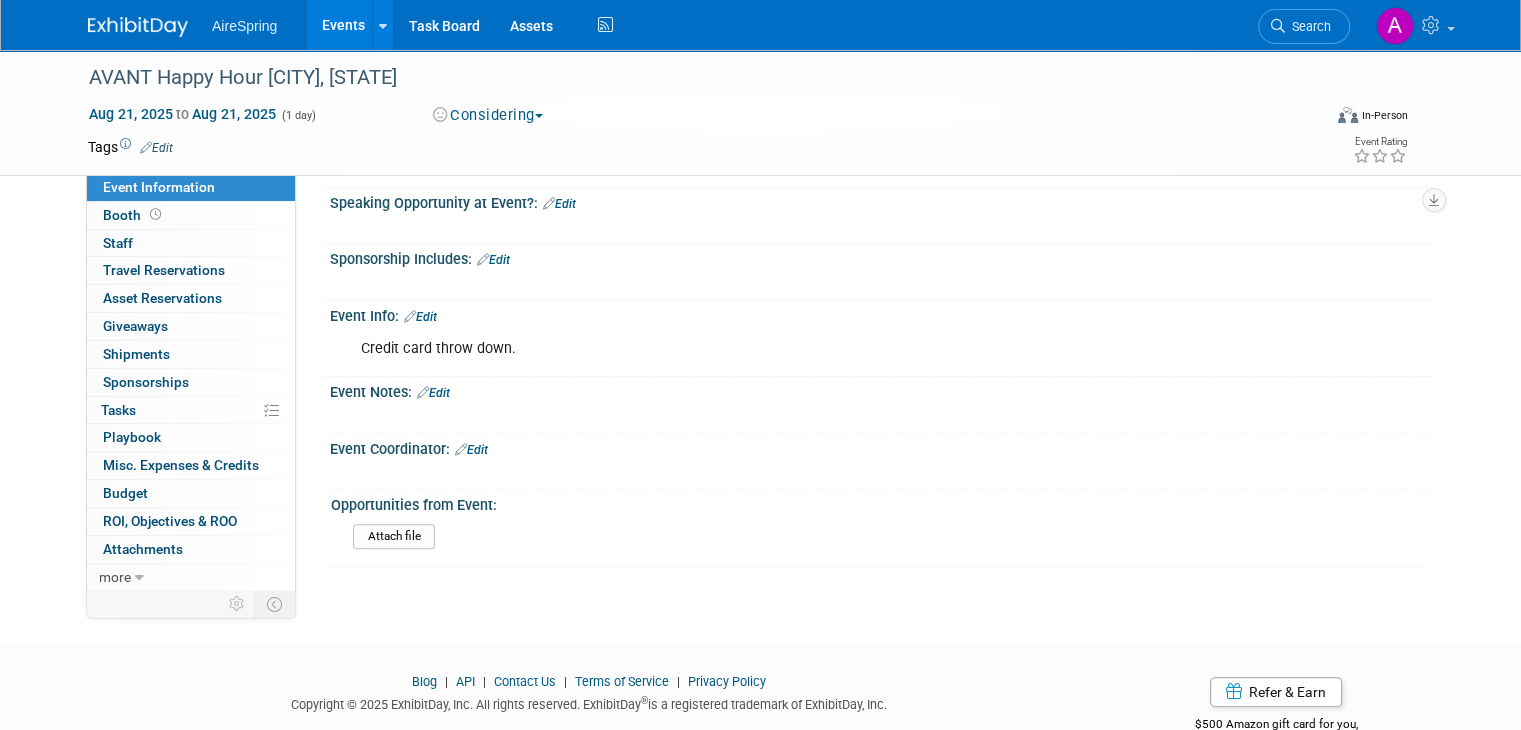 click on "Edit" at bounding box center [420, 317] 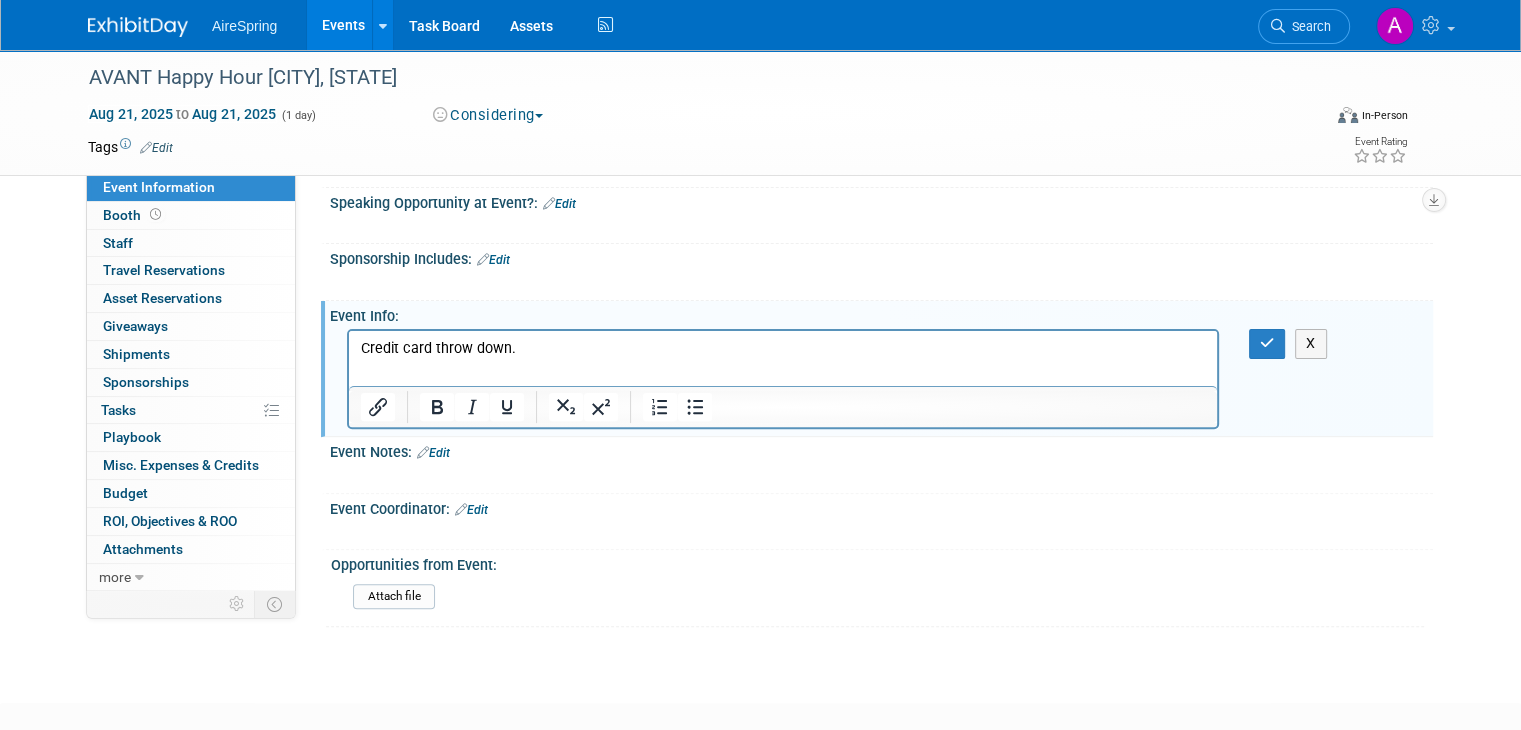 scroll, scrollTop: 0, scrollLeft: 0, axis: both 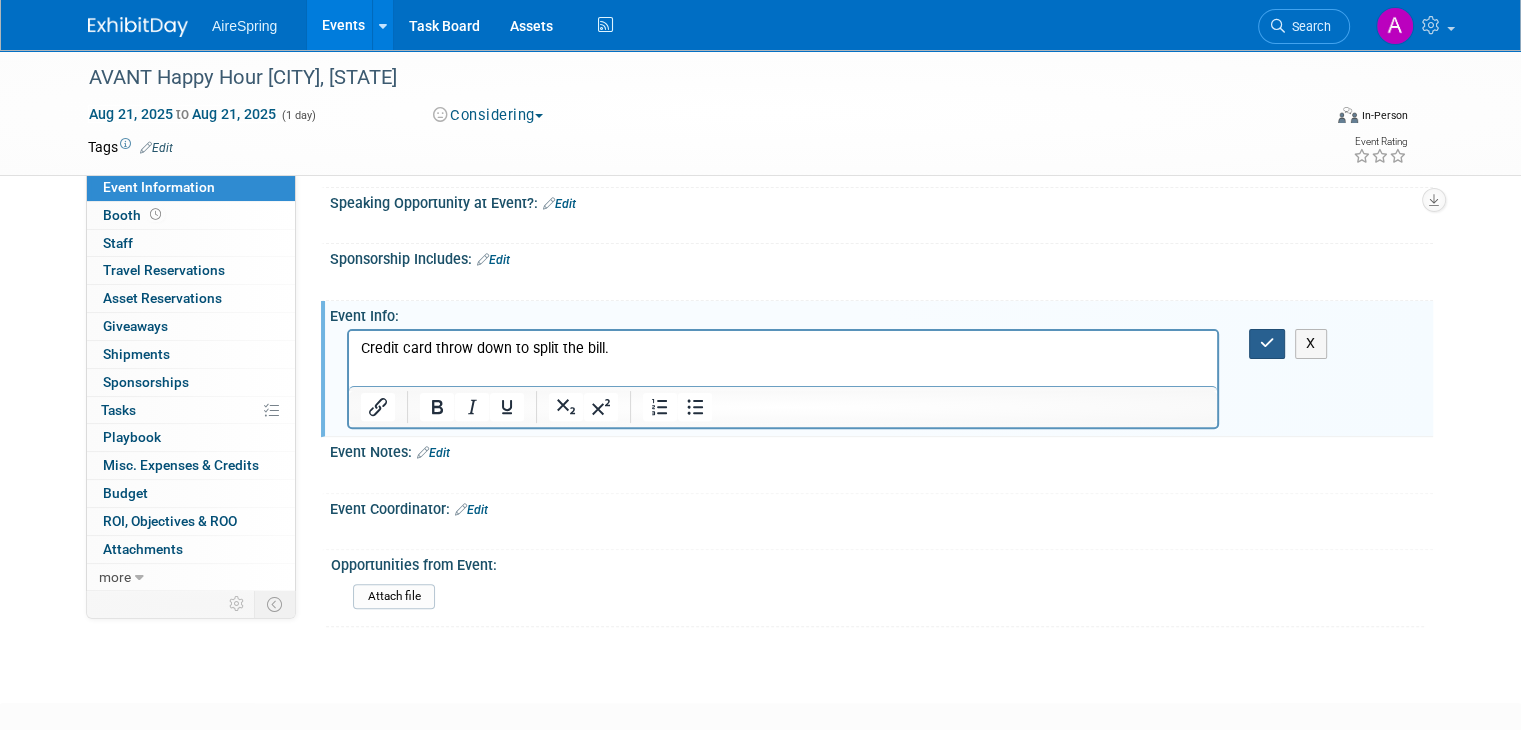 click at bounding box center [1267, 343] 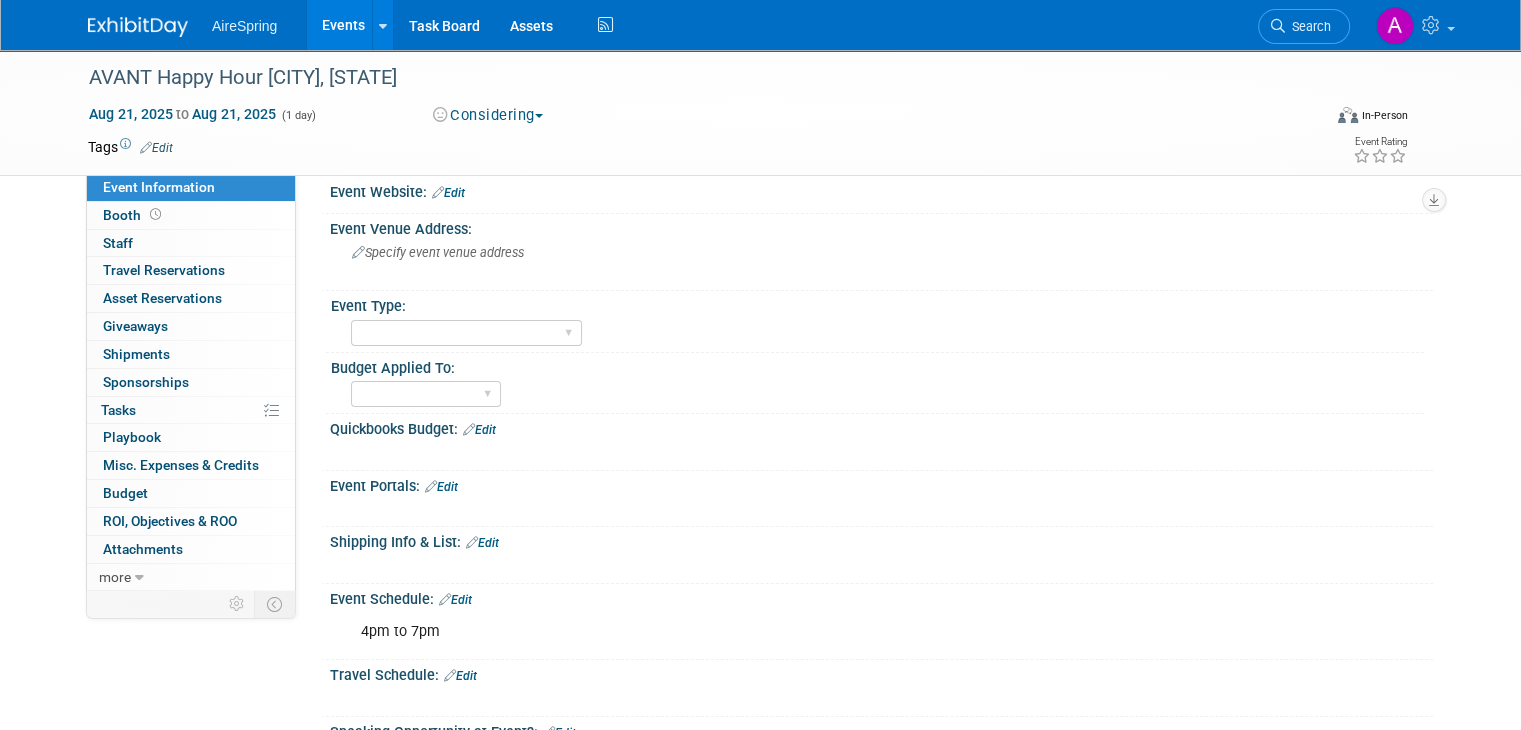 scroll, scrollTop: 0, scrollLeft: 0, axis: both 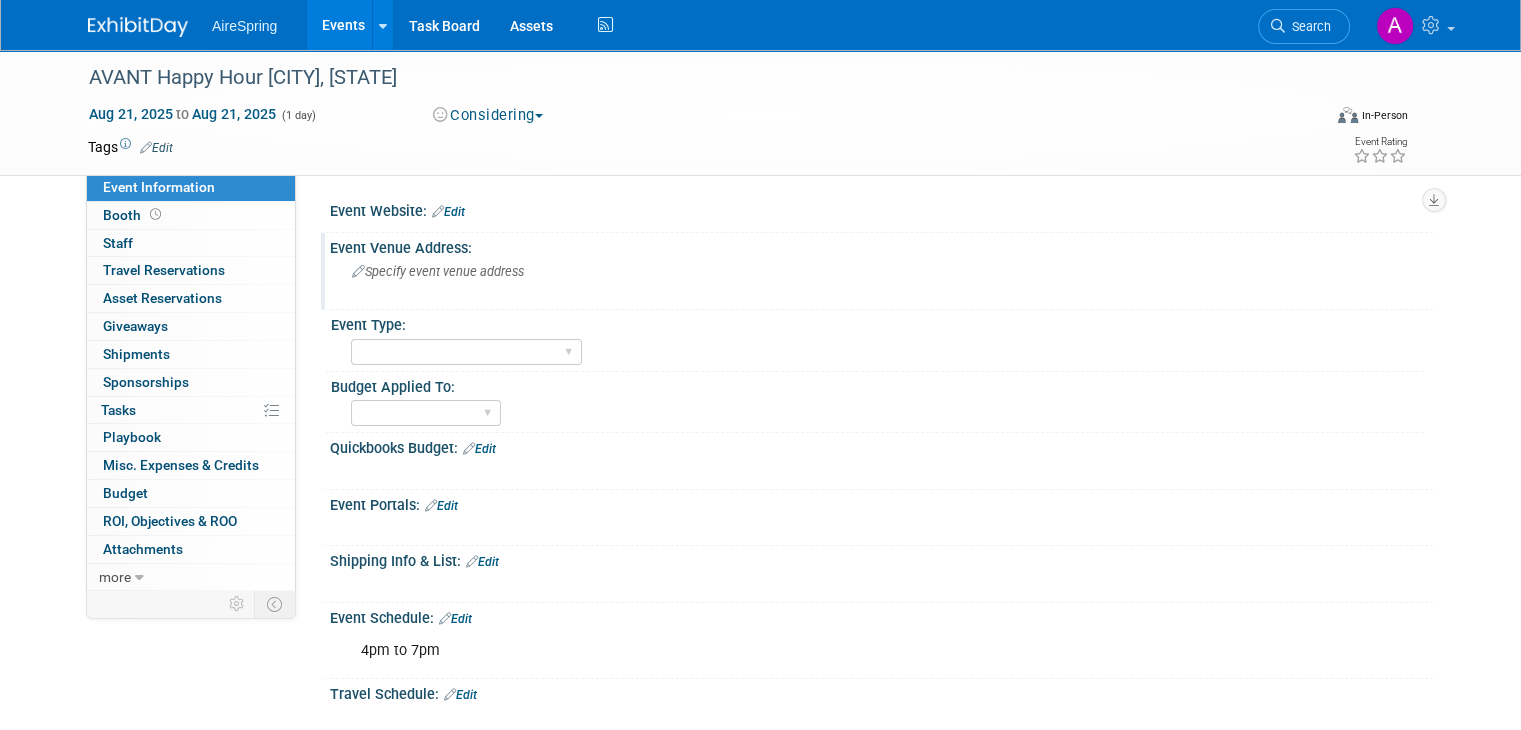 click on "Specify event venue address" at bounding box center (560, 279) 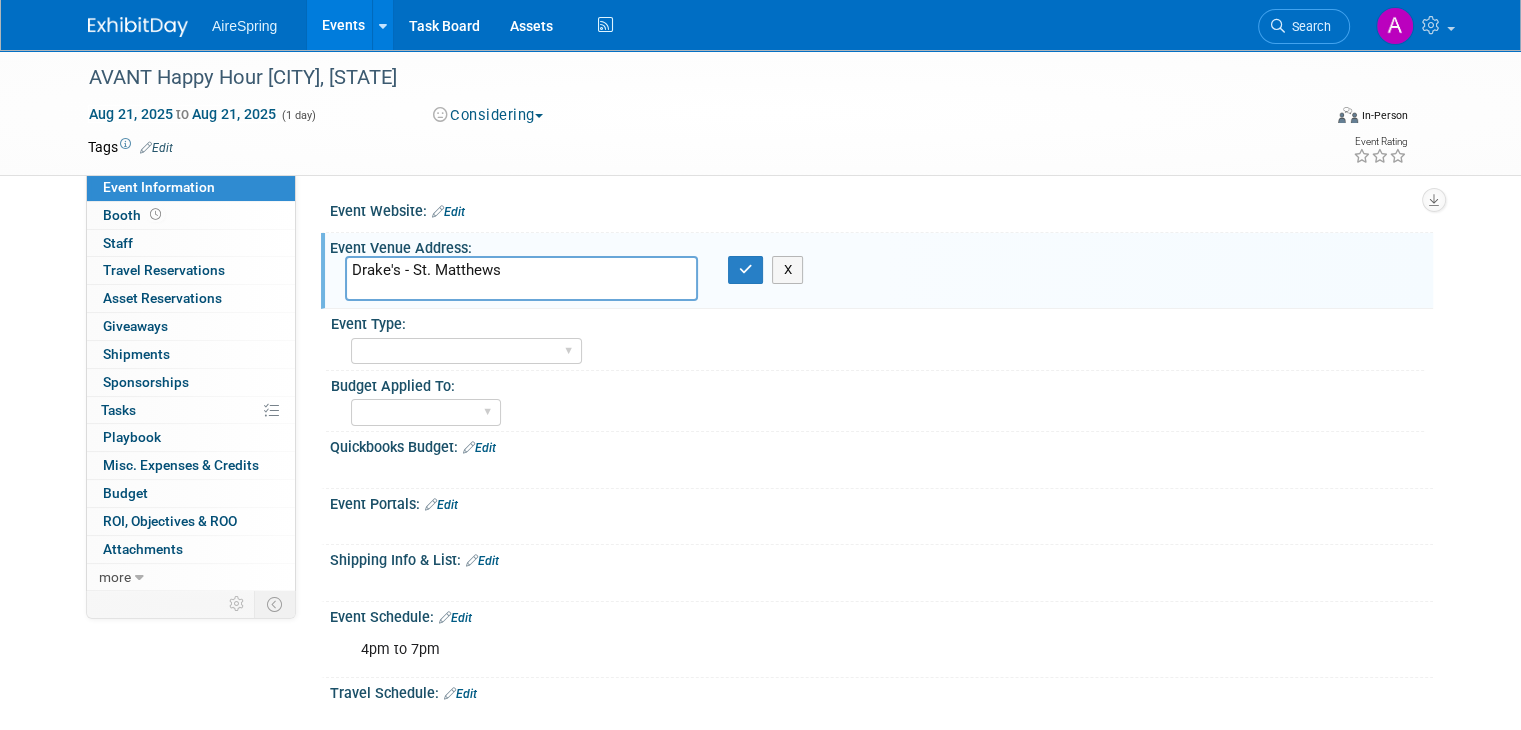 paste on "3939 Shelbyville Rd #101, Louisville, KY 40207, Estados Unidos" 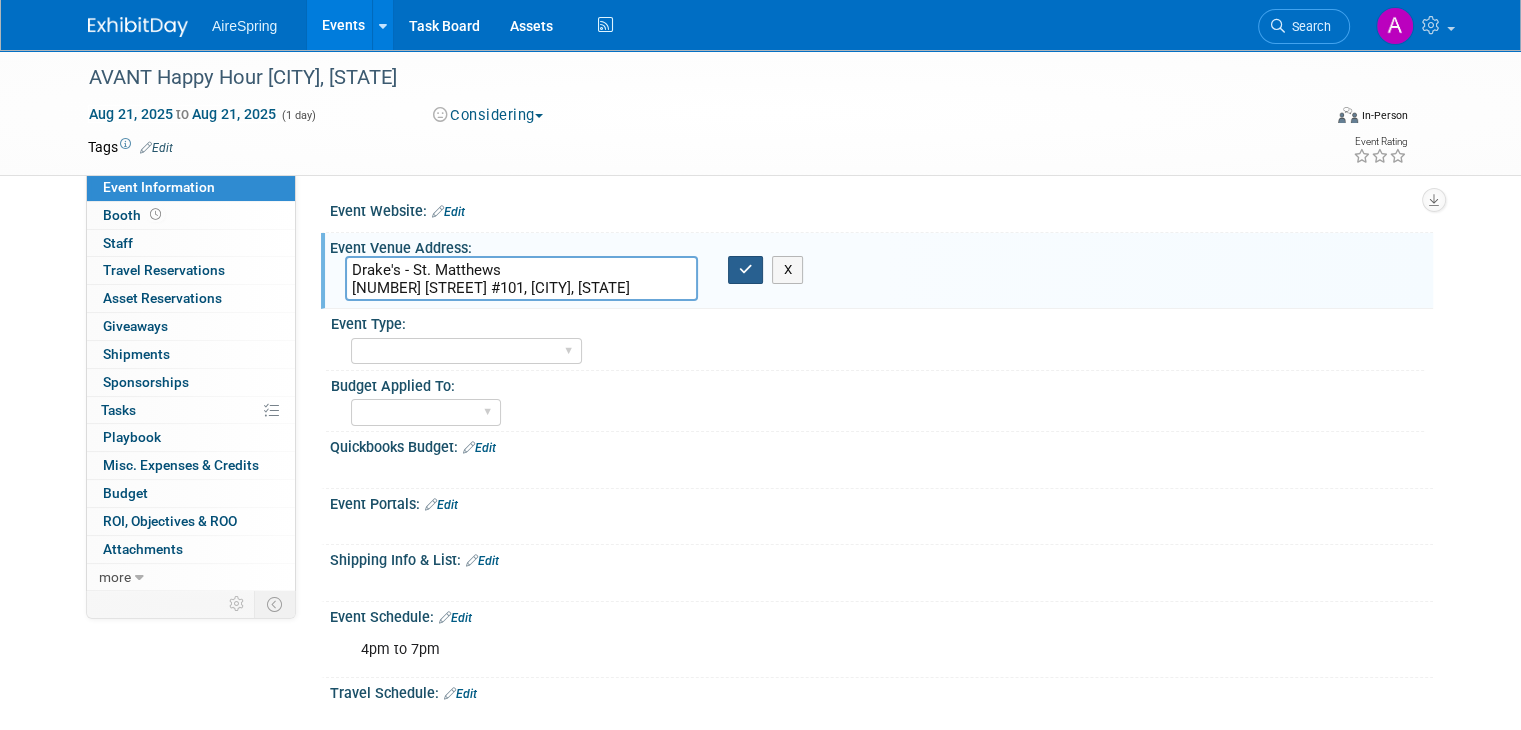 type on "Drake's - St. Matthews
3939 Shelbyville Rd #101, Louisville, KY 40207" 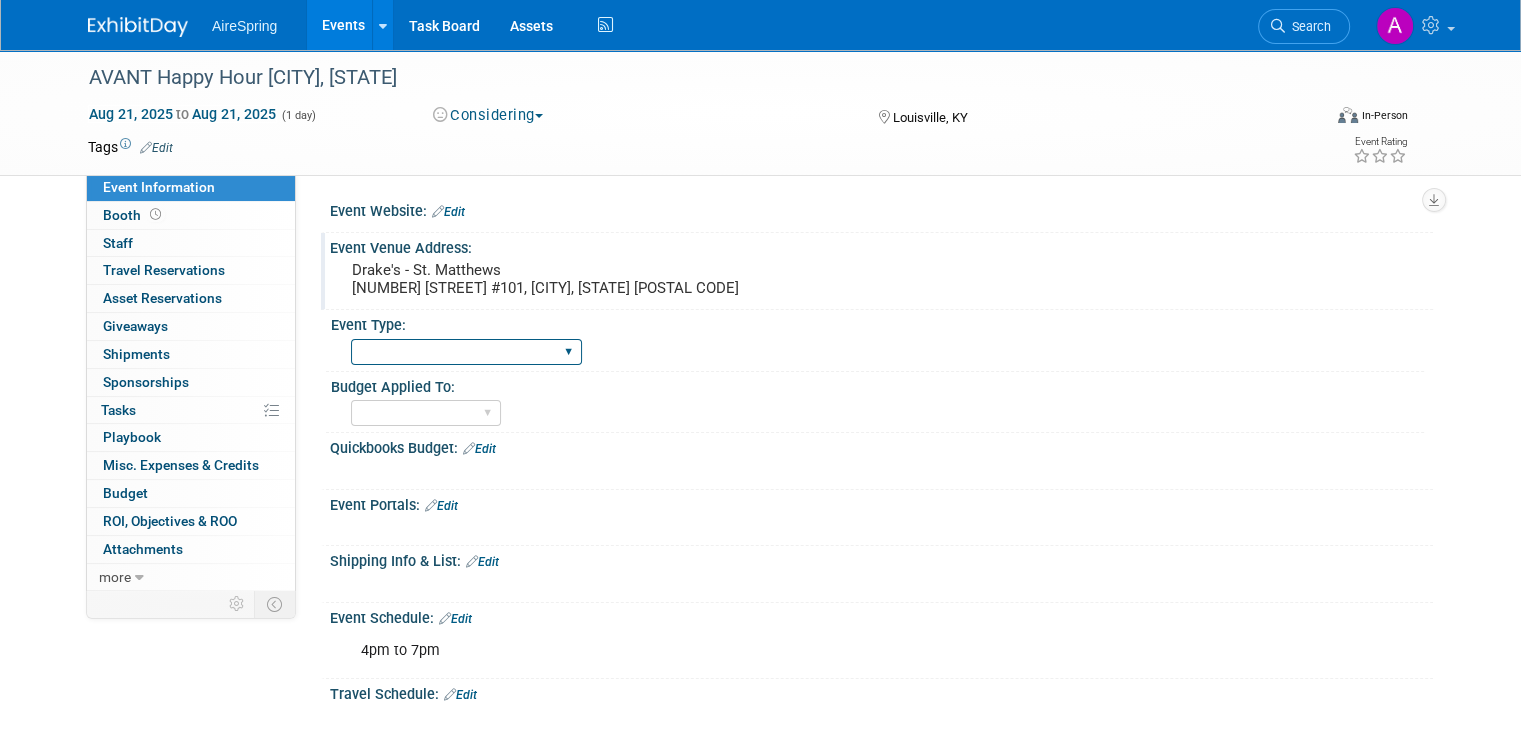 click on "AireSpring Event
AireSpring Internal
Partner Event
Training
Tradeshow - Exhibiting
Tradeshow - Attending
Partner Visit
Customer Visit
Customer Event
Sales Presentation
Conference
Carrier Event (ATT Verizon etc)" at bounding box center (466, 352) 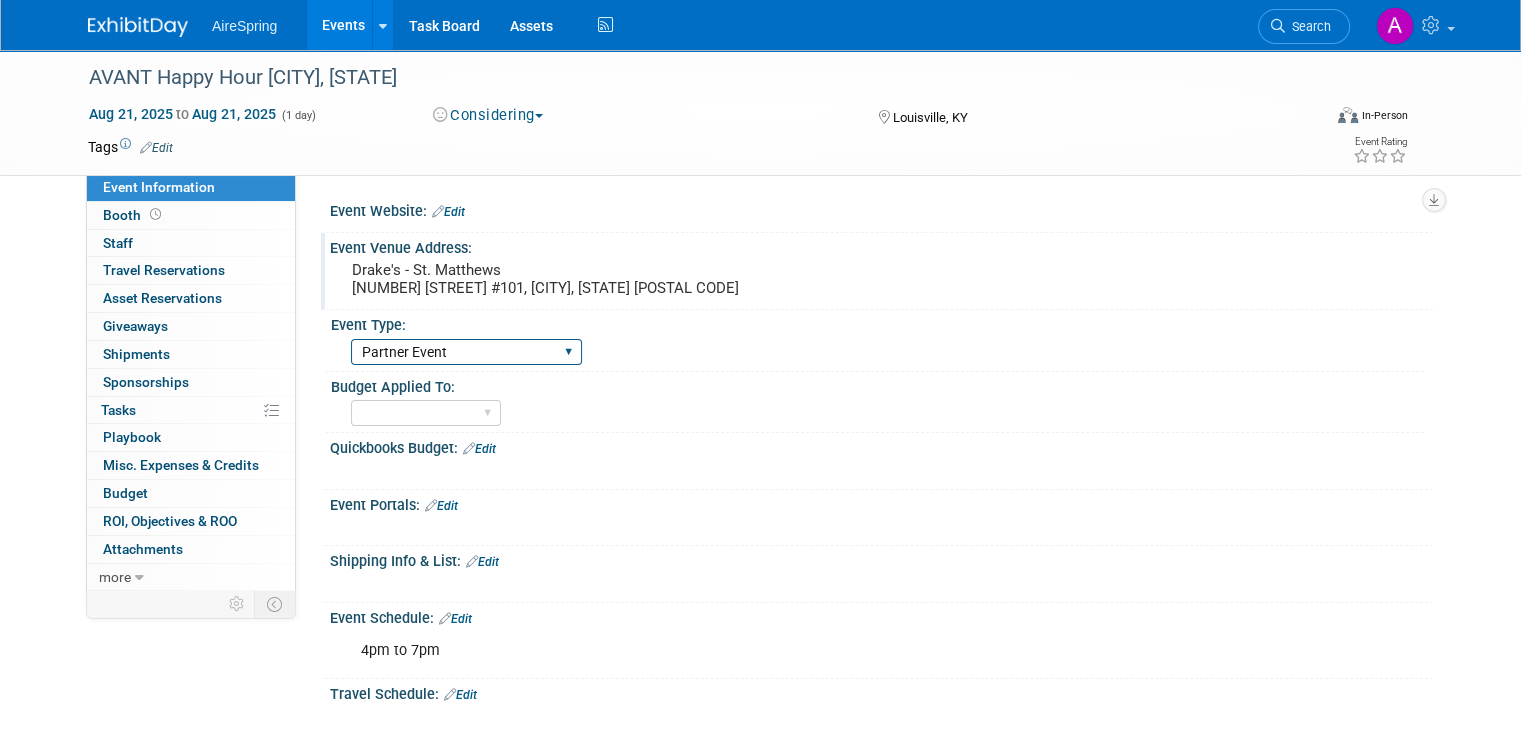 click on "AireSpring Event
AireSpring Internal
Partner Event
Training
Tradeshow - Exhibiting
Tradeshow - Attending
Partner Visit
Customer Visit
Customer Event
Sales Presentation
Conference
Carrier Event (ATT Verizon etc)" at bounding box center (466, 352) 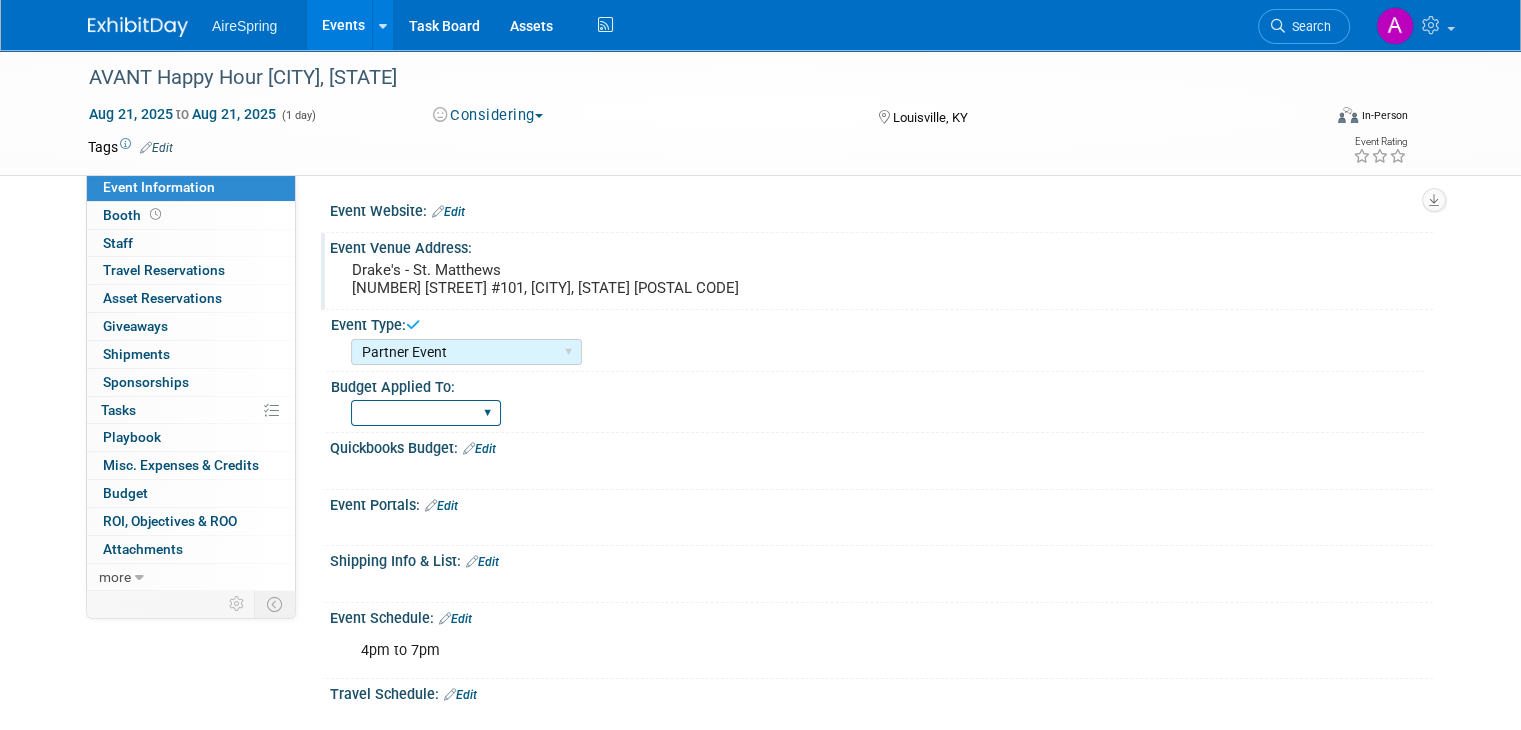 click on "Marketing
Sales
Operations
Customer" at bounding box center [426, 413] 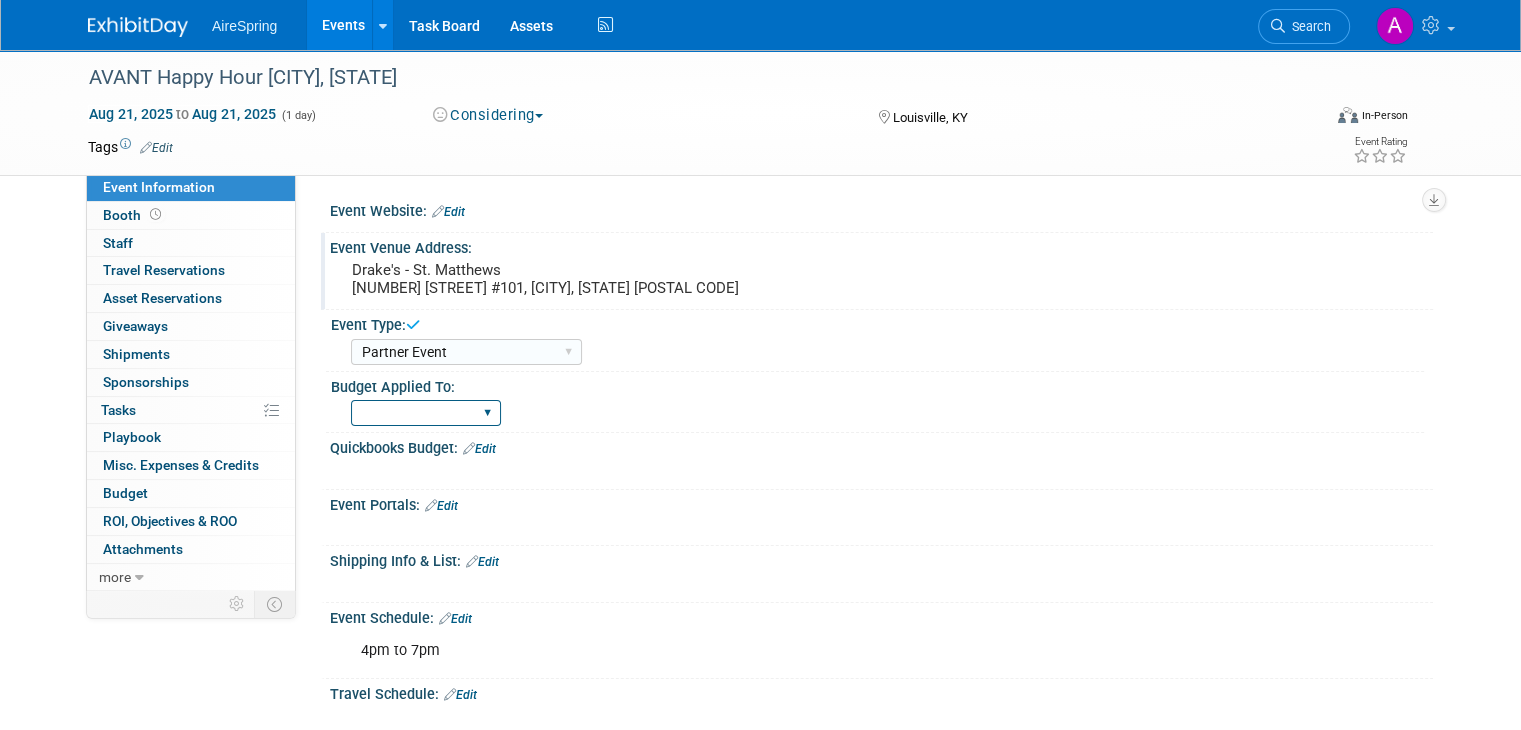 select on "Marketing" 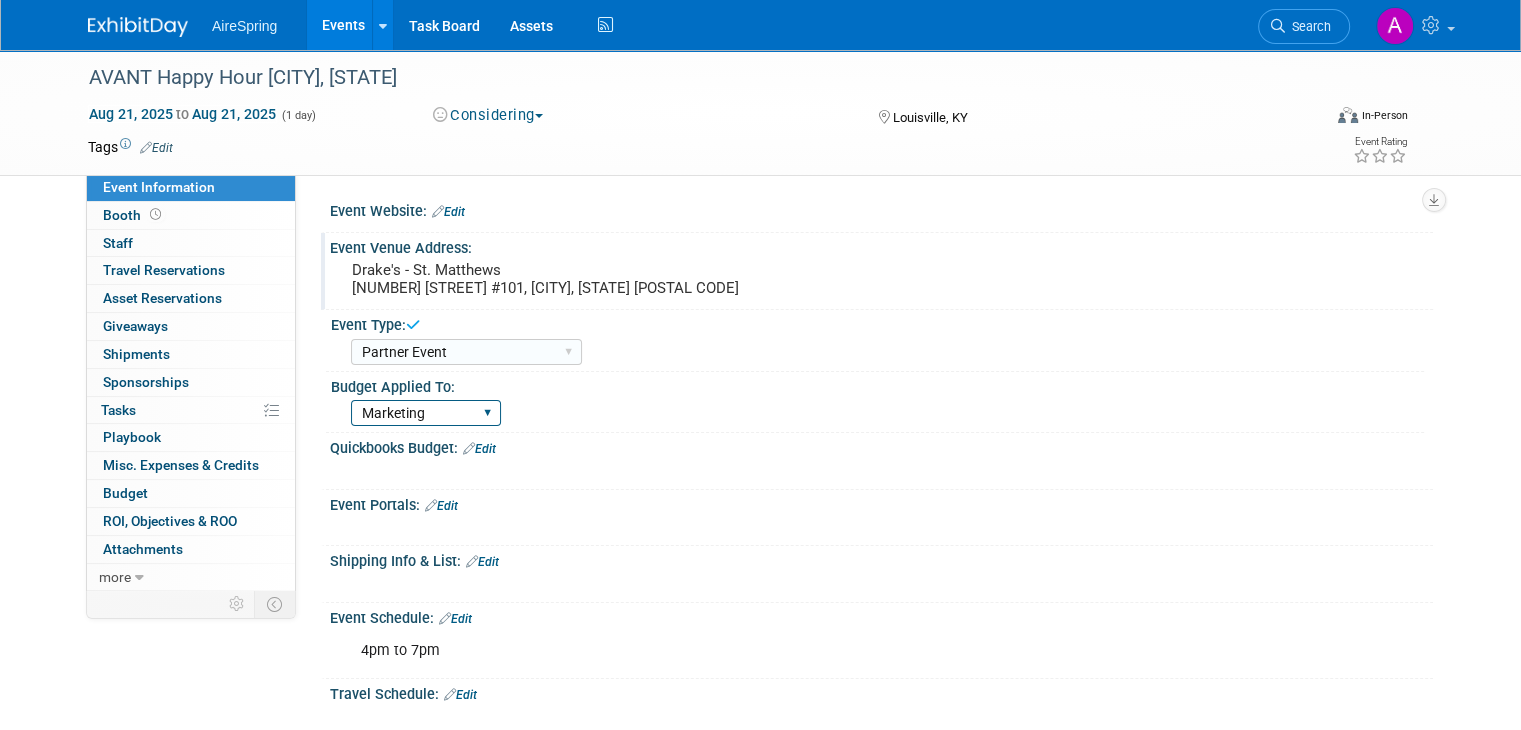 click on "Marketing
Sales
Operations
Customer" at bounding box center (426, 413) 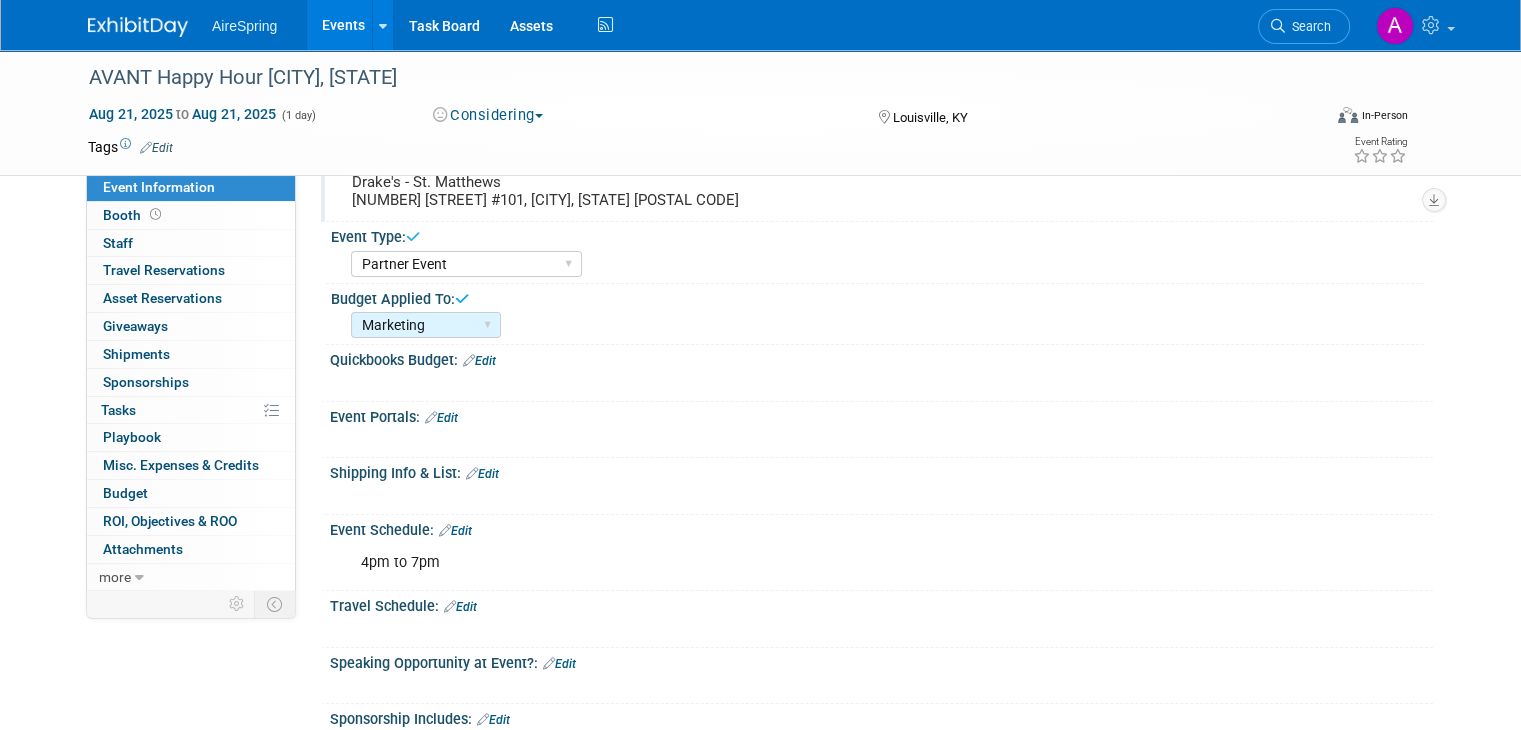 scroll, scrollTop: 0, scrollLeft: 0, axis: both 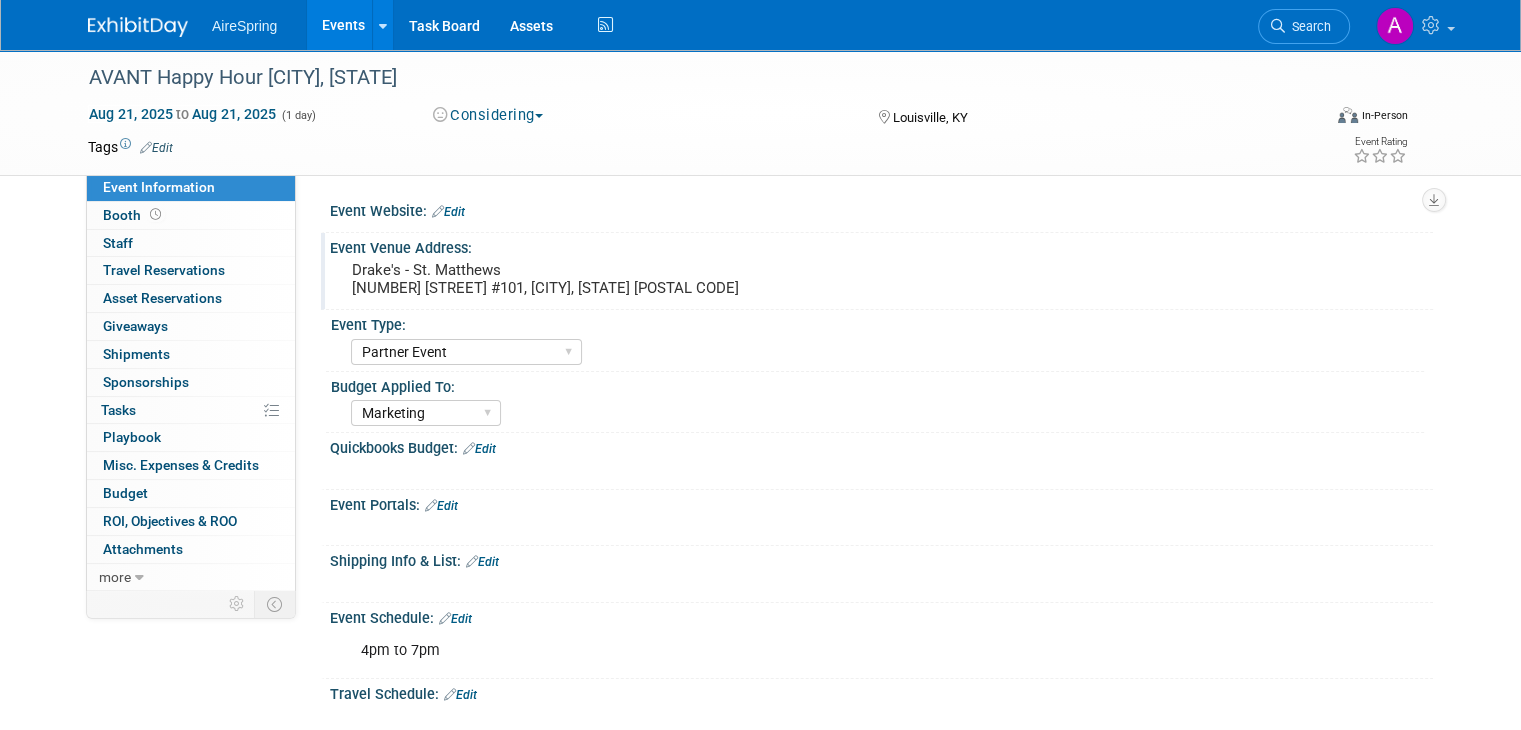 click on "Events" at bounding box center (343, 25) 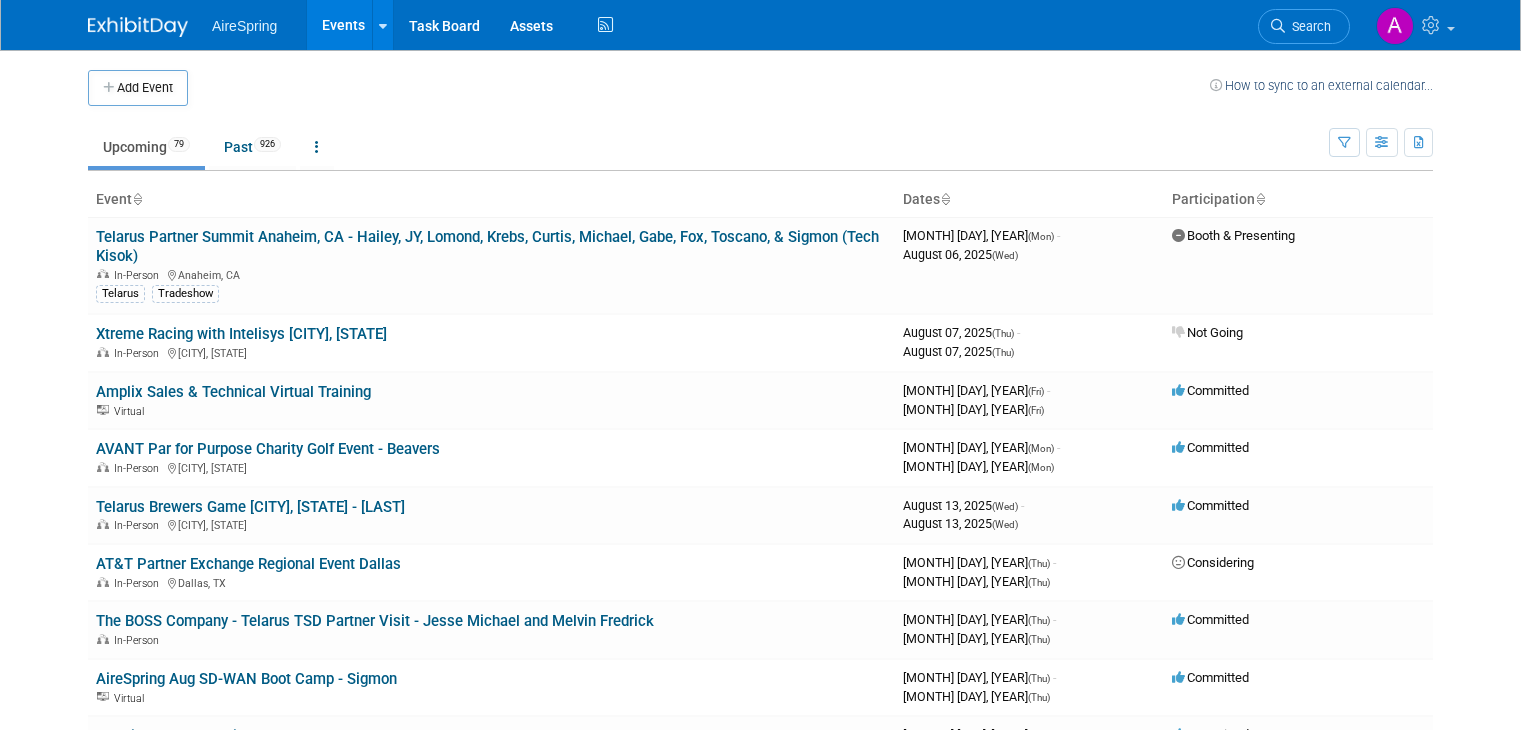 scroll, scrollTop: 0, scrollLeft: 0, axis: both 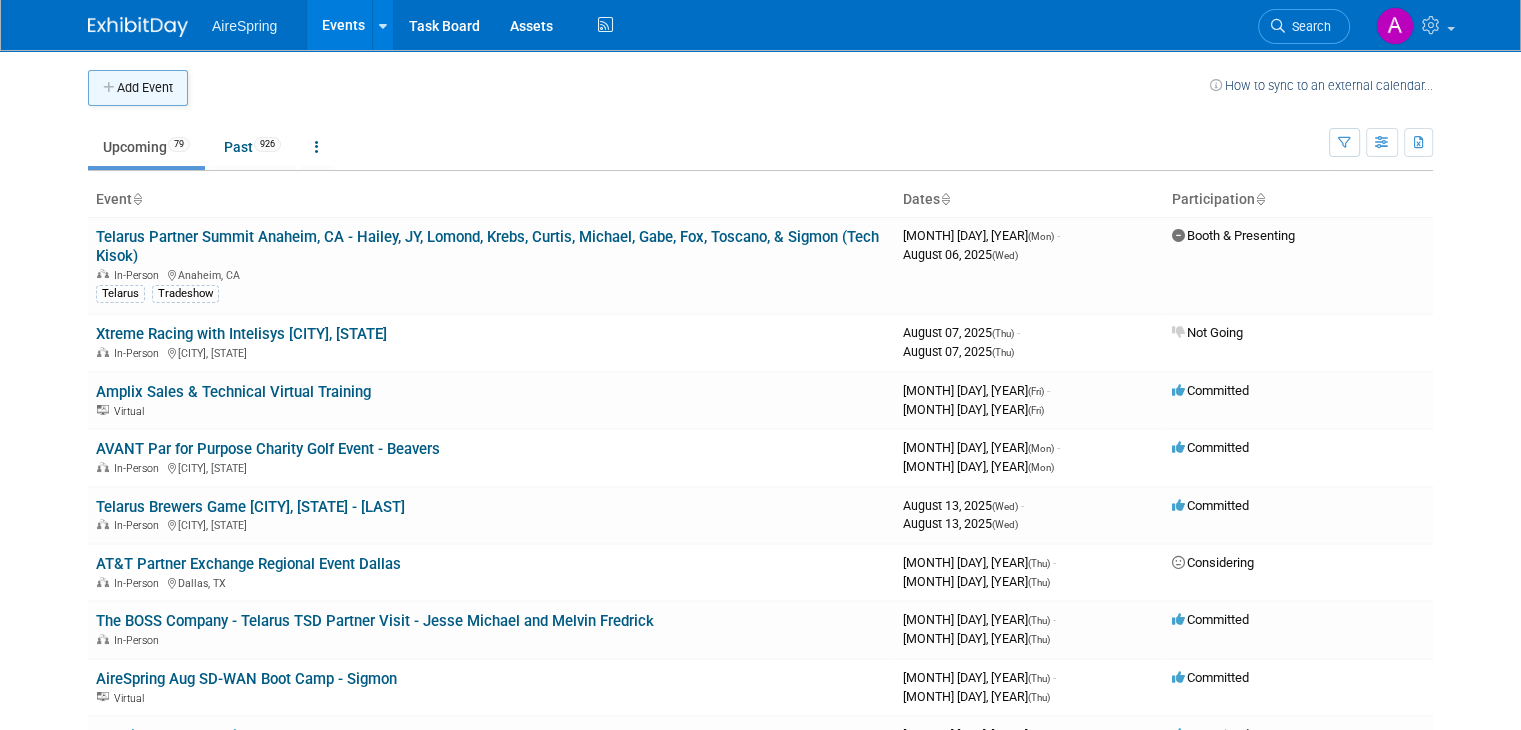 click on "Add Event" at bounding box center (138, 88) 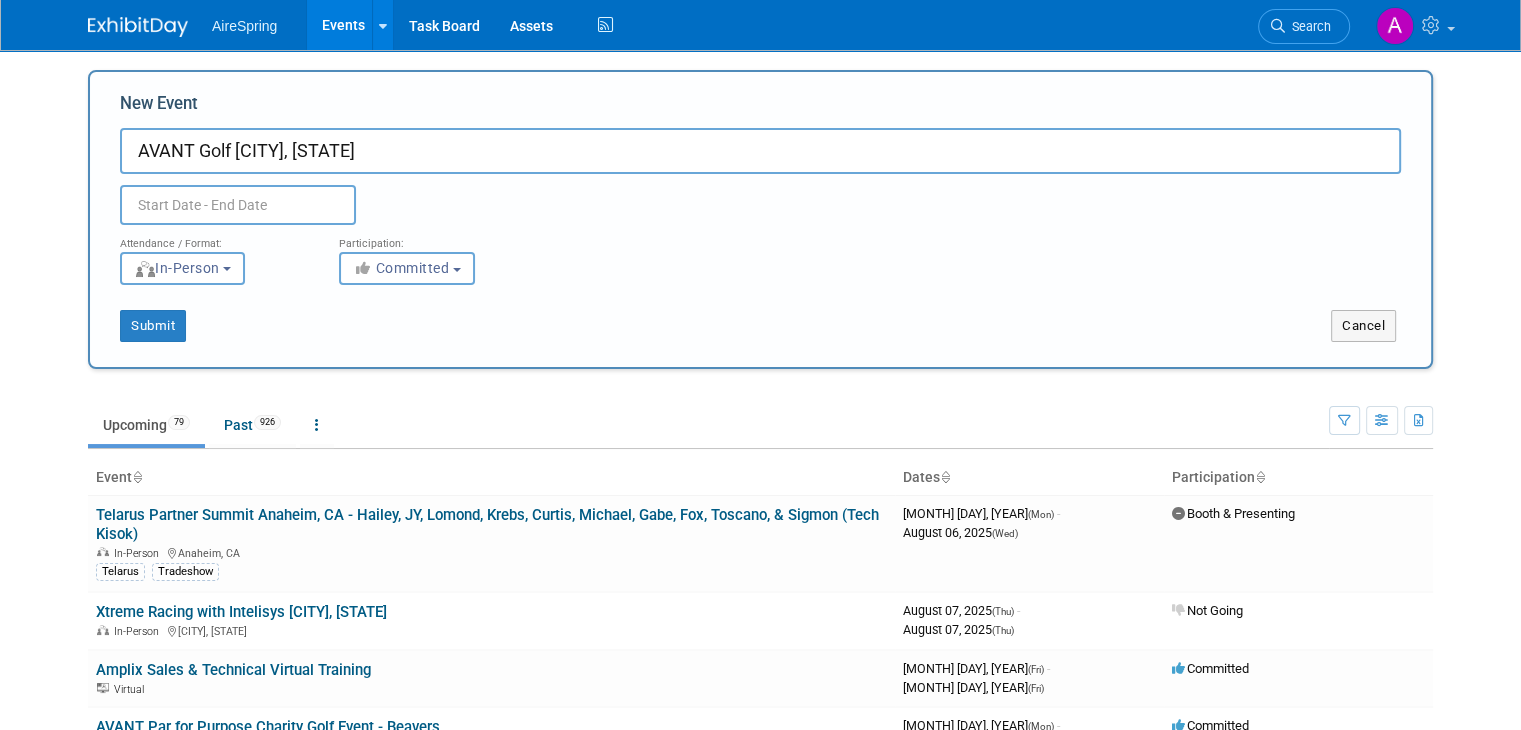 type on "AVANT Golf Louisville, KY" 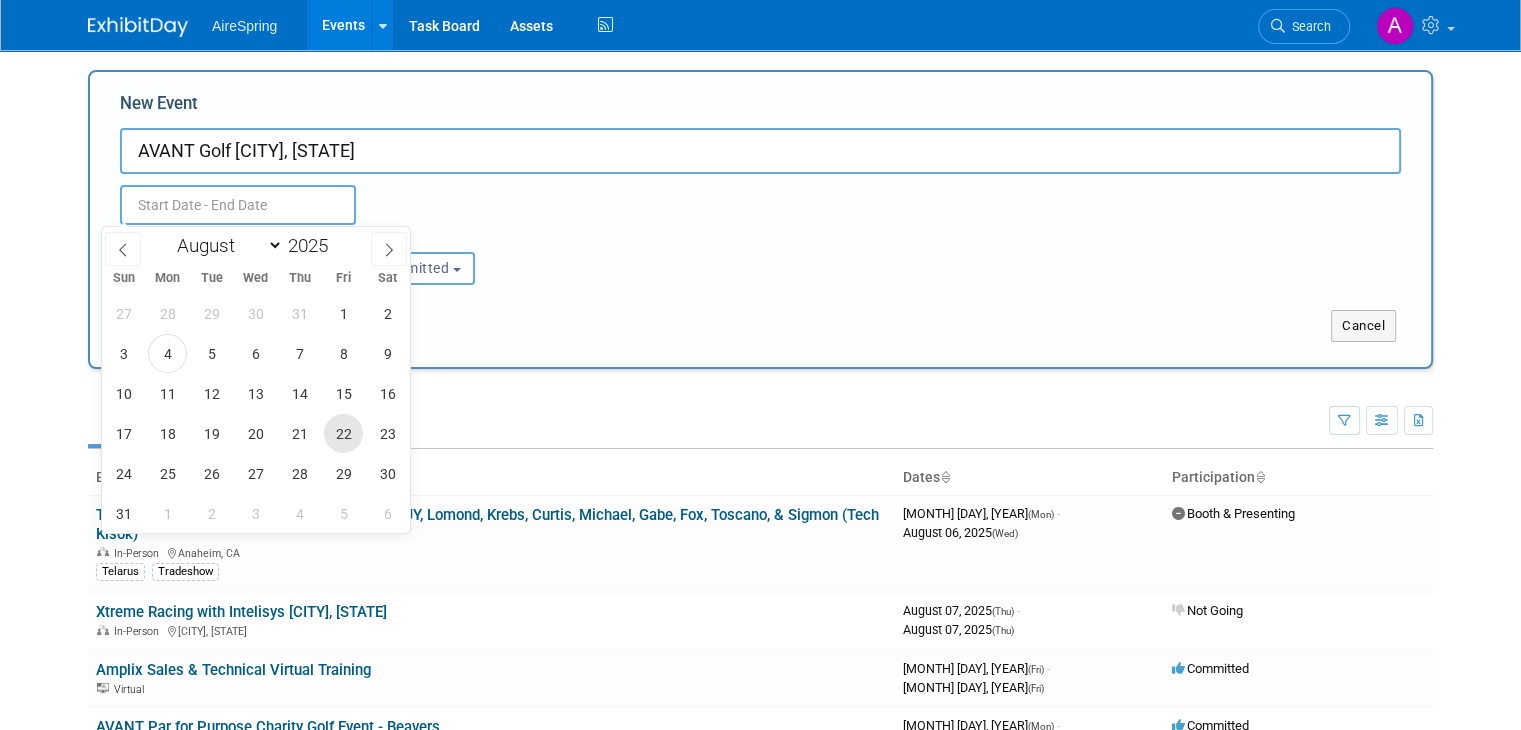 click on "22" at bounding box center (343, 433) 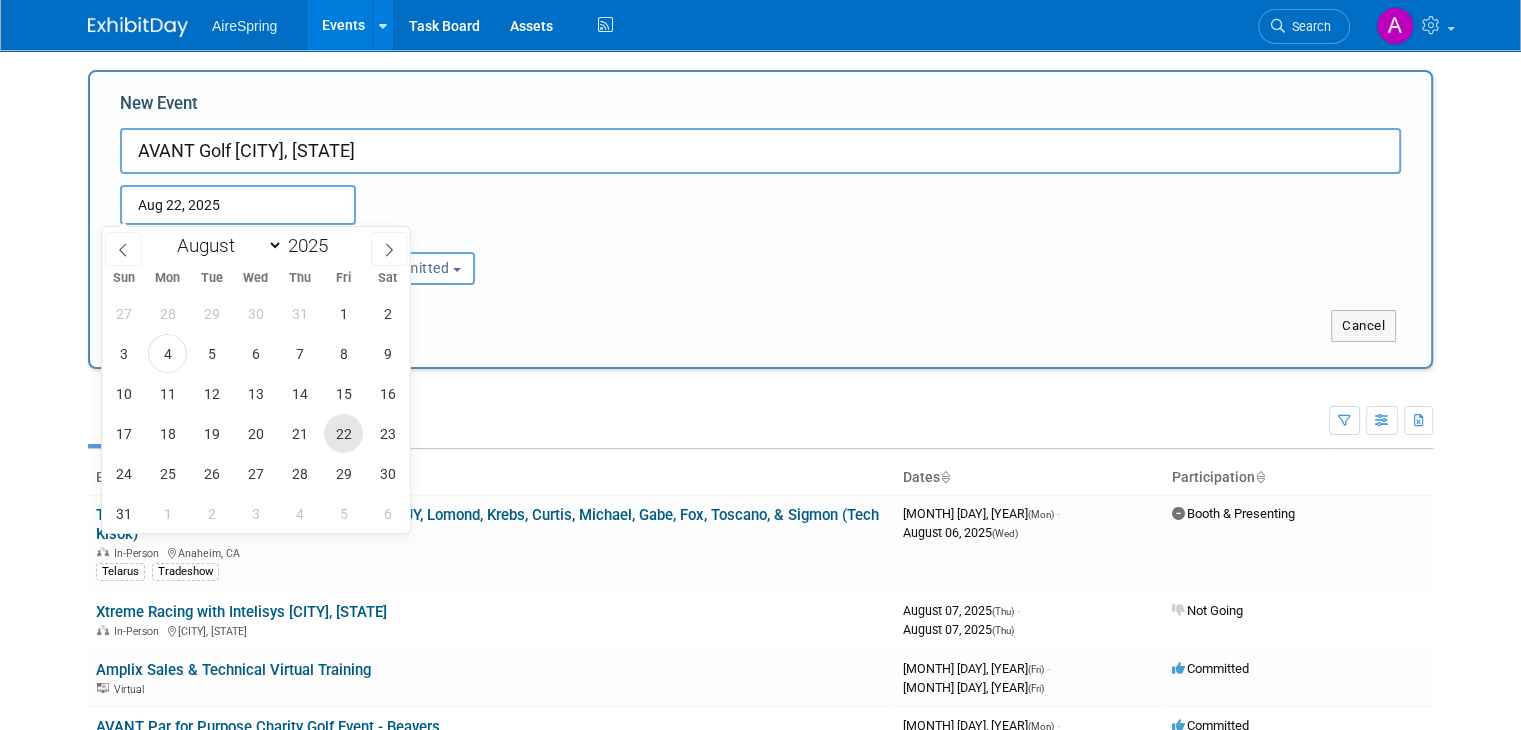 type on "Aug 22, 2025 to Aug 22, 2025" 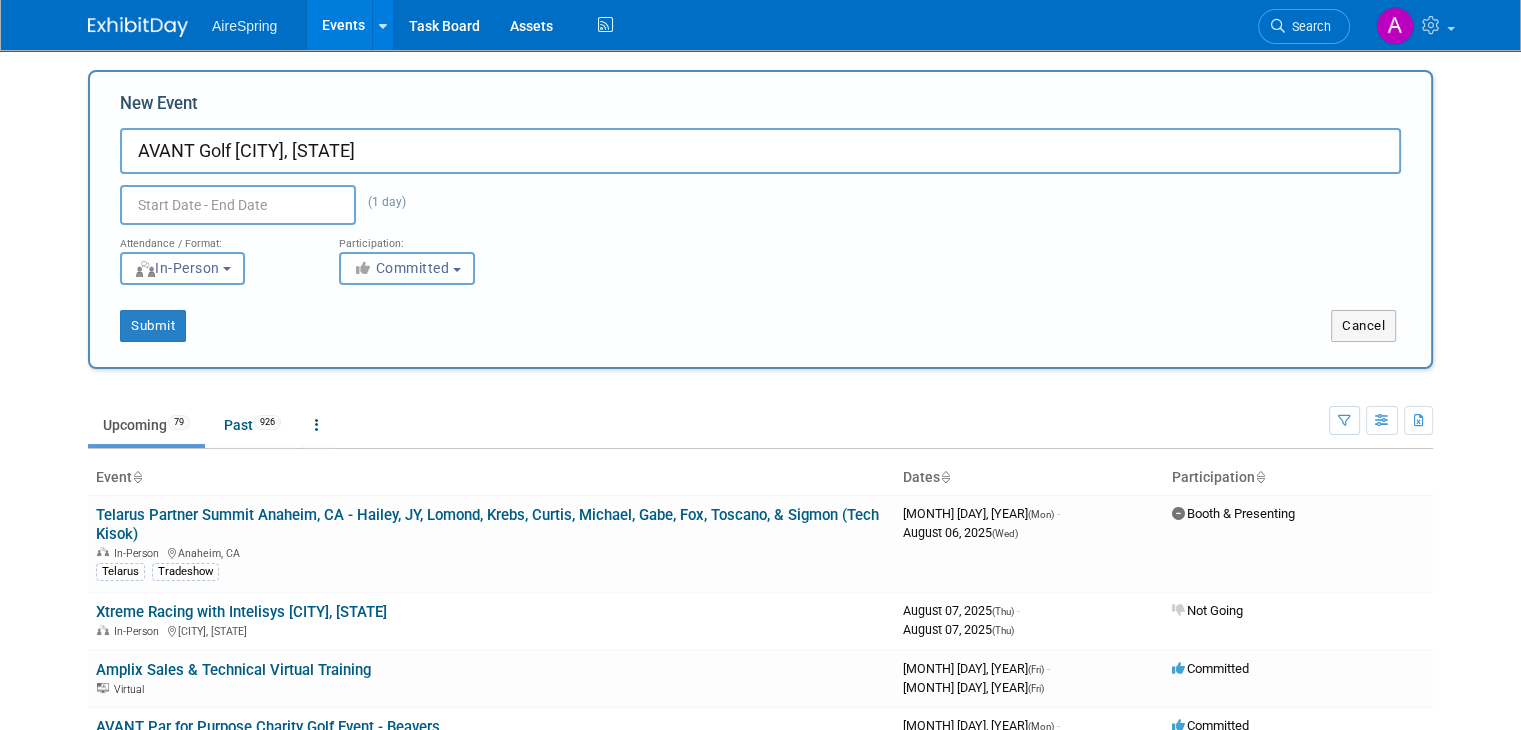 type on "Aug 22, 2025 to Aug 22, 2025" 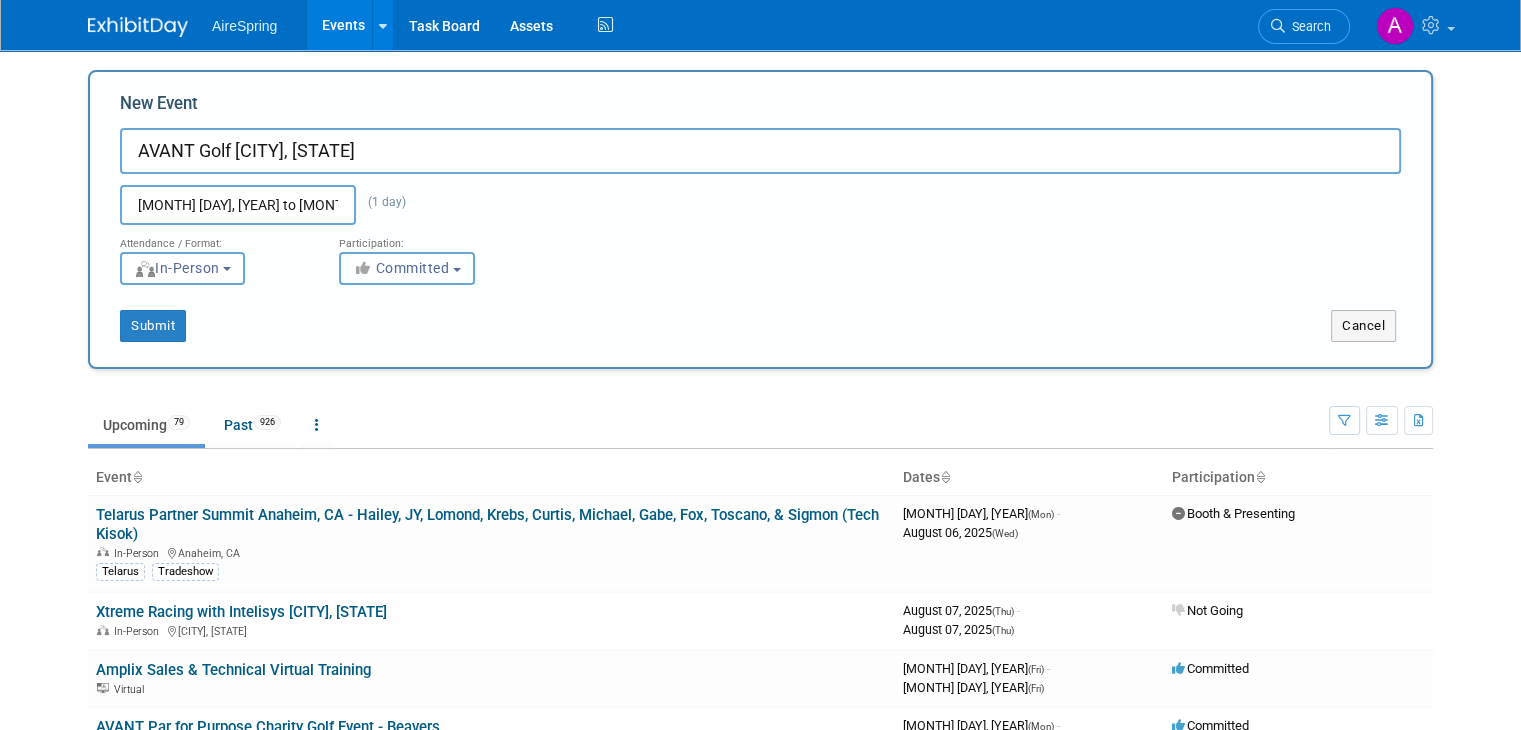 click on "Committed" at bounding box center (407, 268) 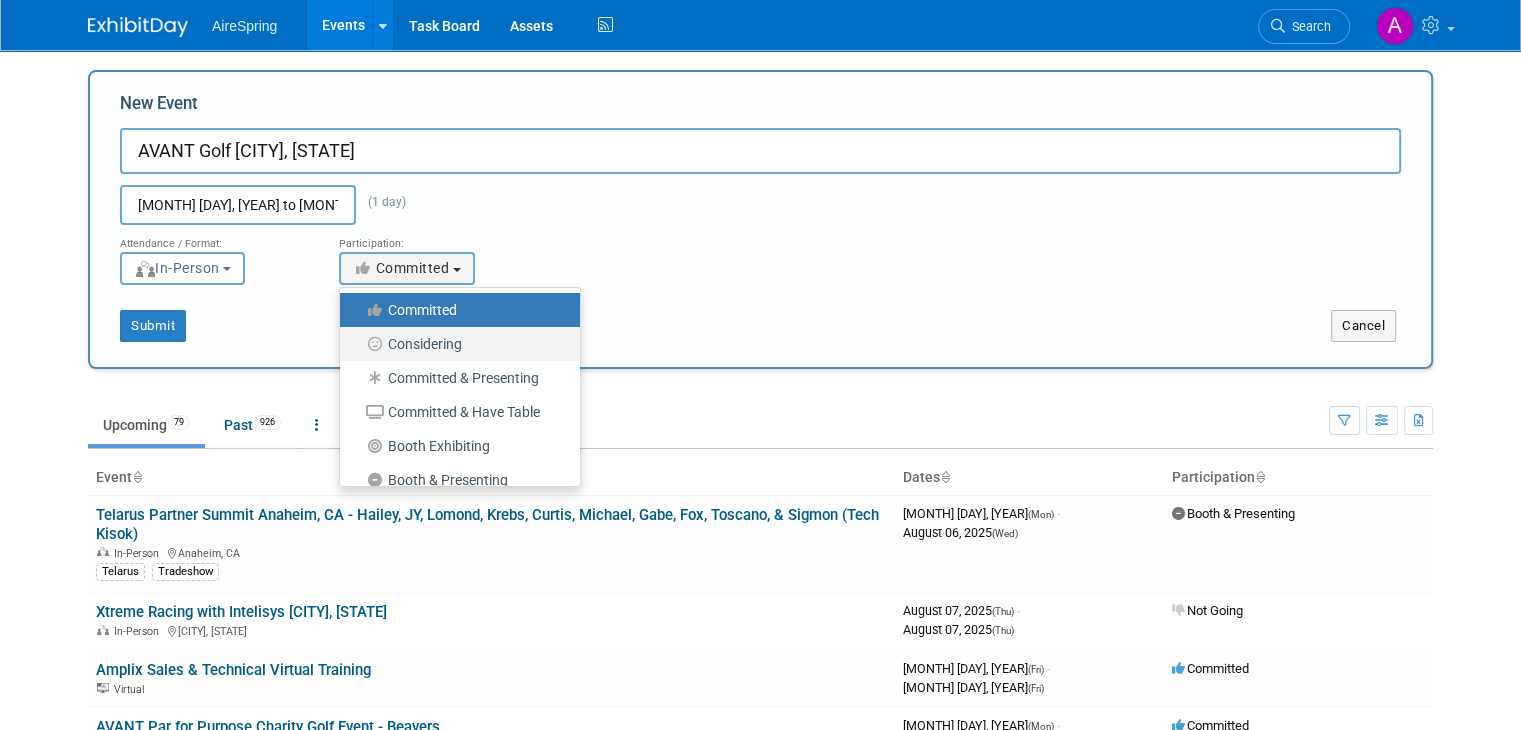 click on "Considering" at bounding box center (455, 344) 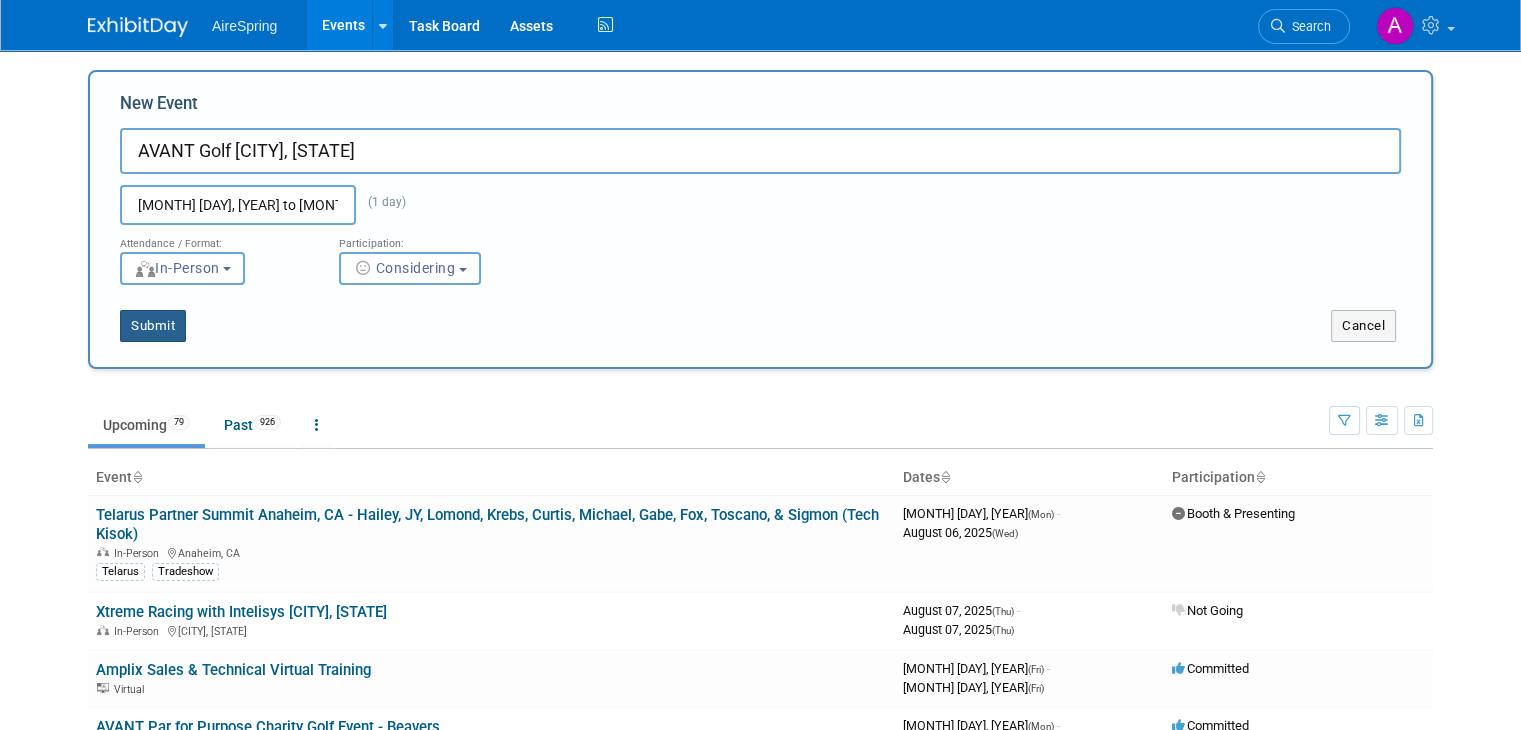 click on "Submit" at bounding box center [153, 326] 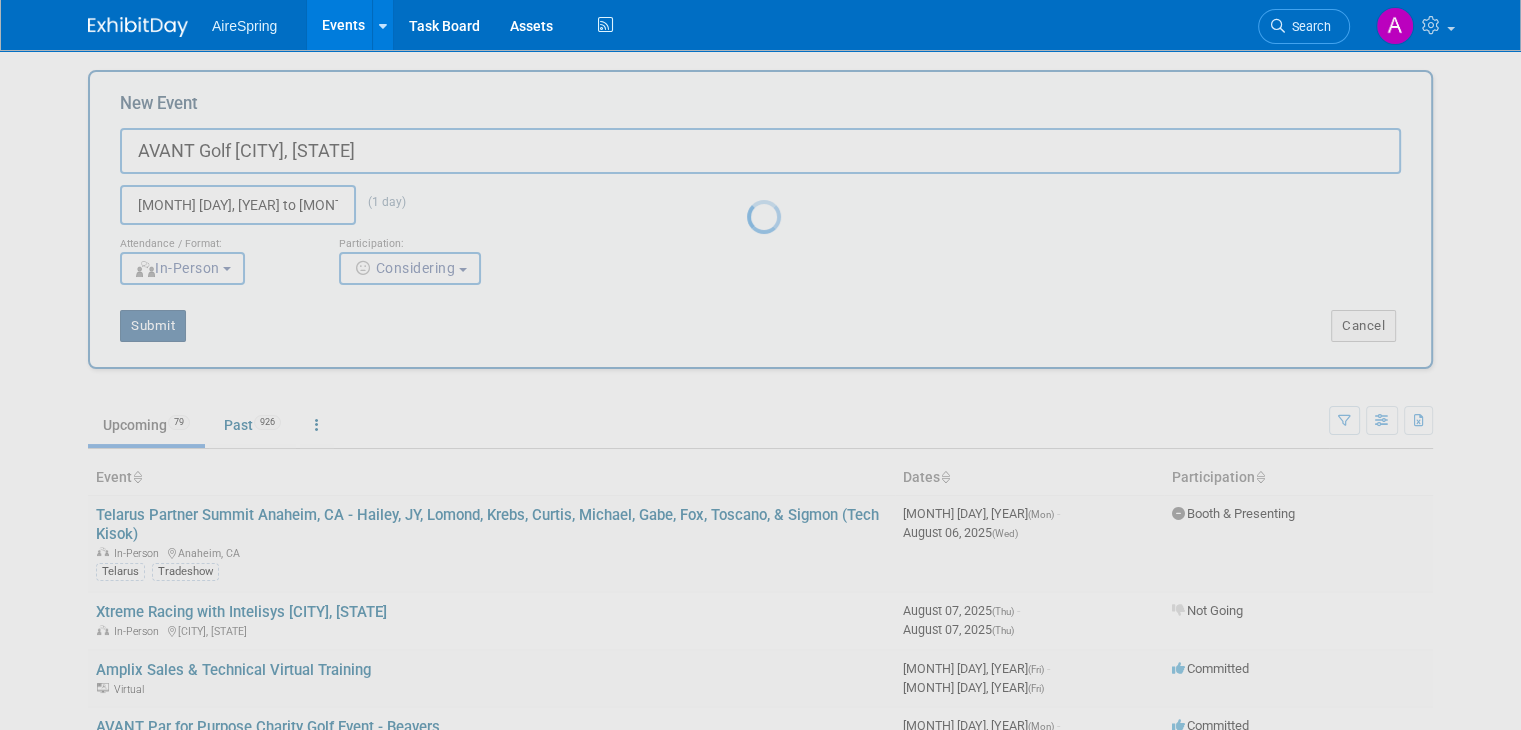 type 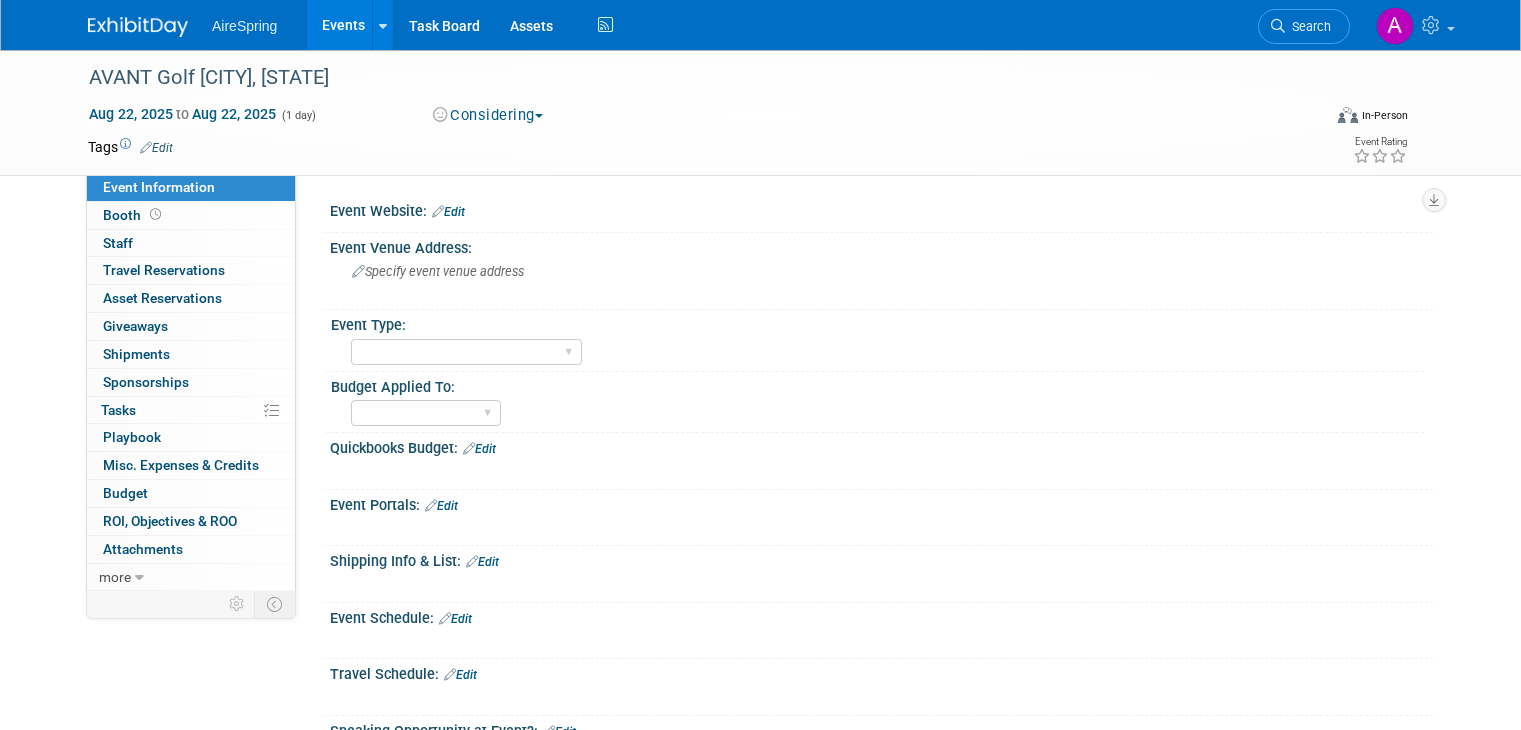 scroll, scrollTop: 0, scrollLeft: 0, axis: both 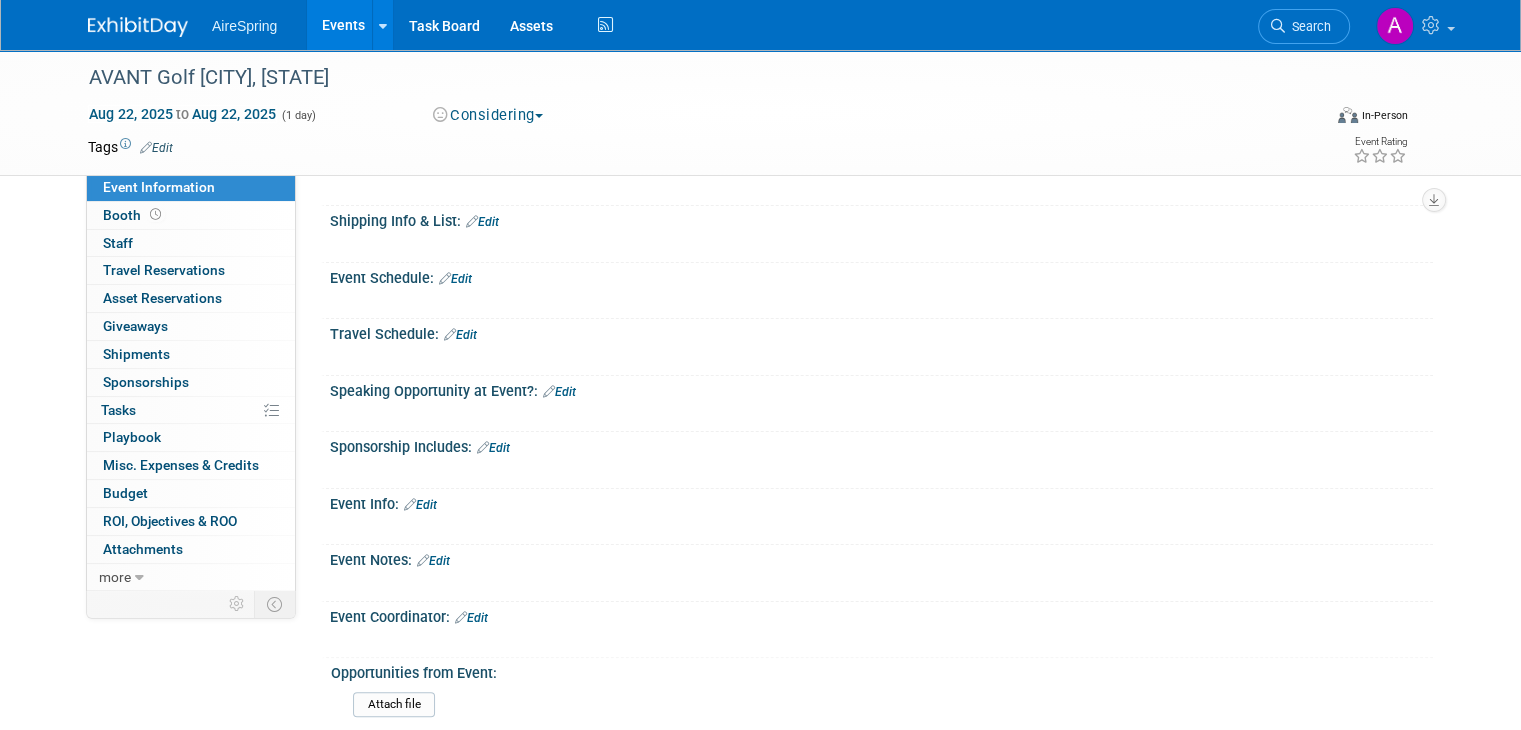 click on "Edit" at bounding box center (455, 279) 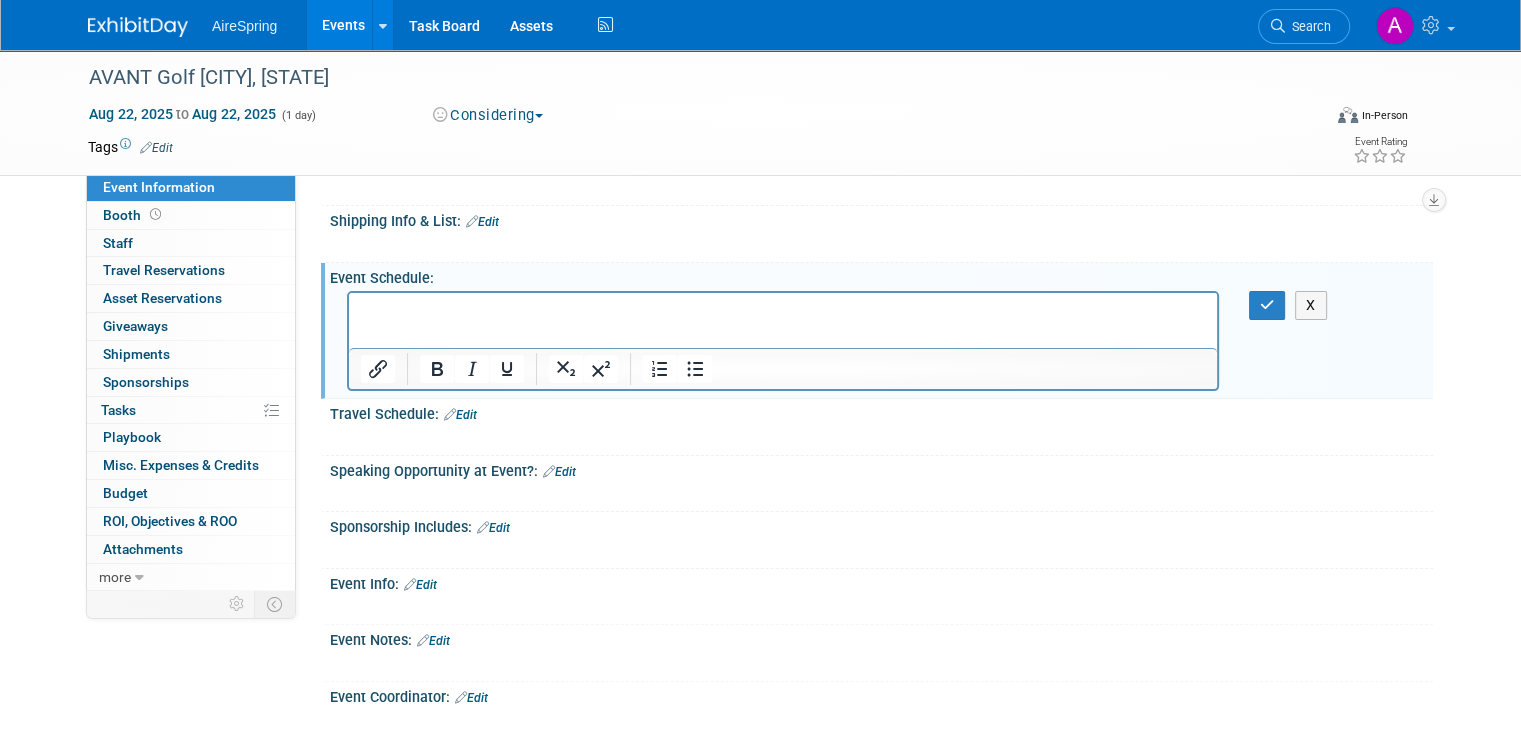 scroll, scrollTop: 0, scrollLeft: 0, axis: both 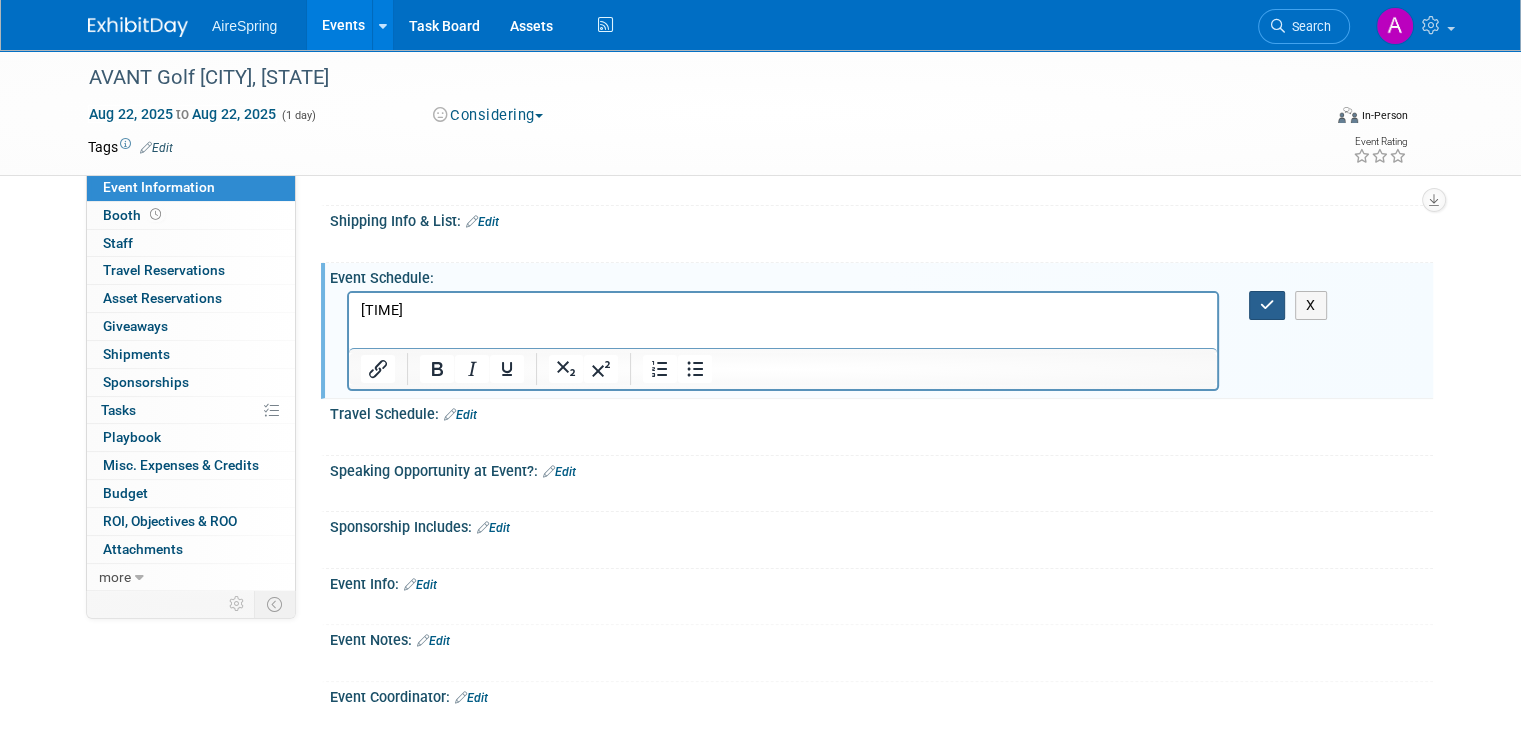 click at bounding box center (1267, 305) 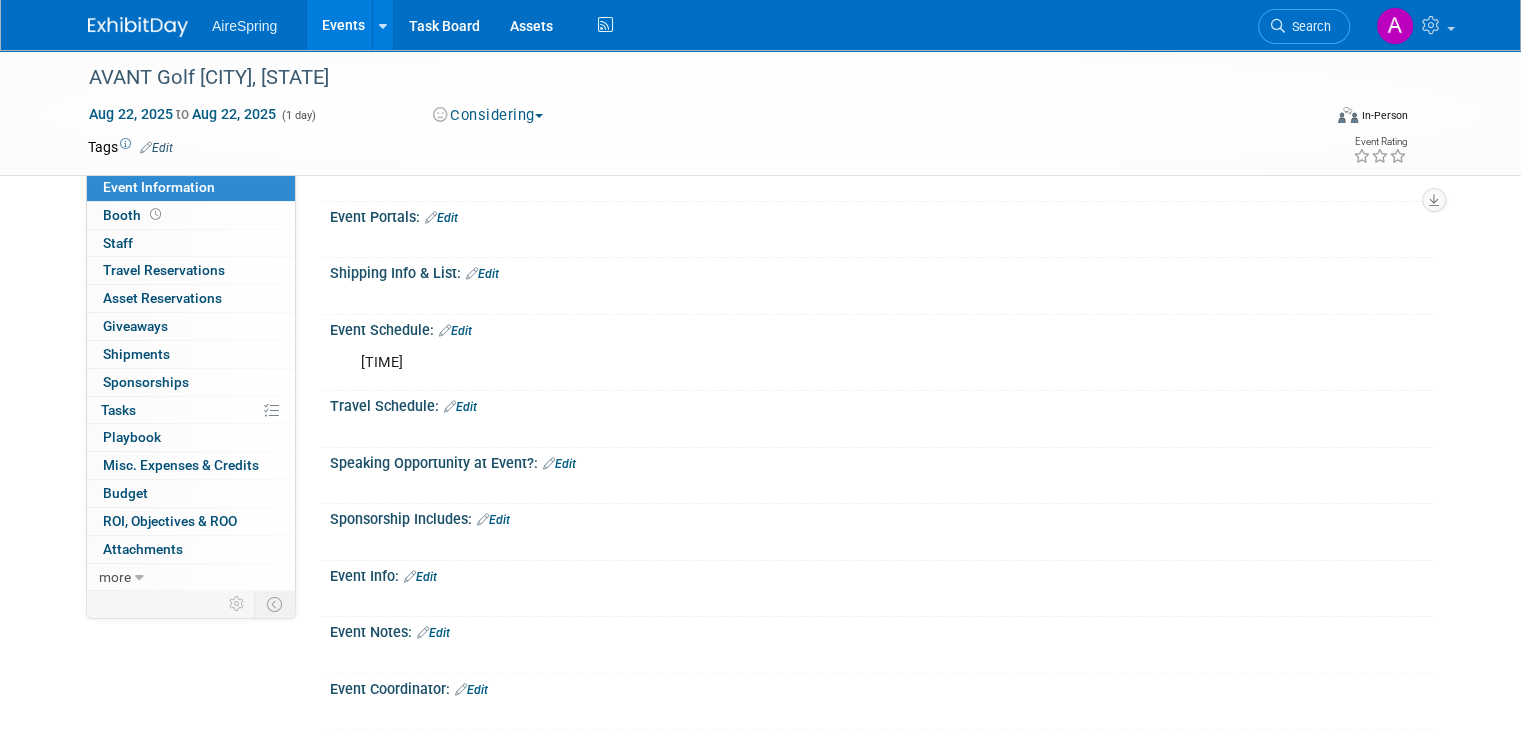 scroll, scrollTop: 0, scrollLeft: 0, axis: both 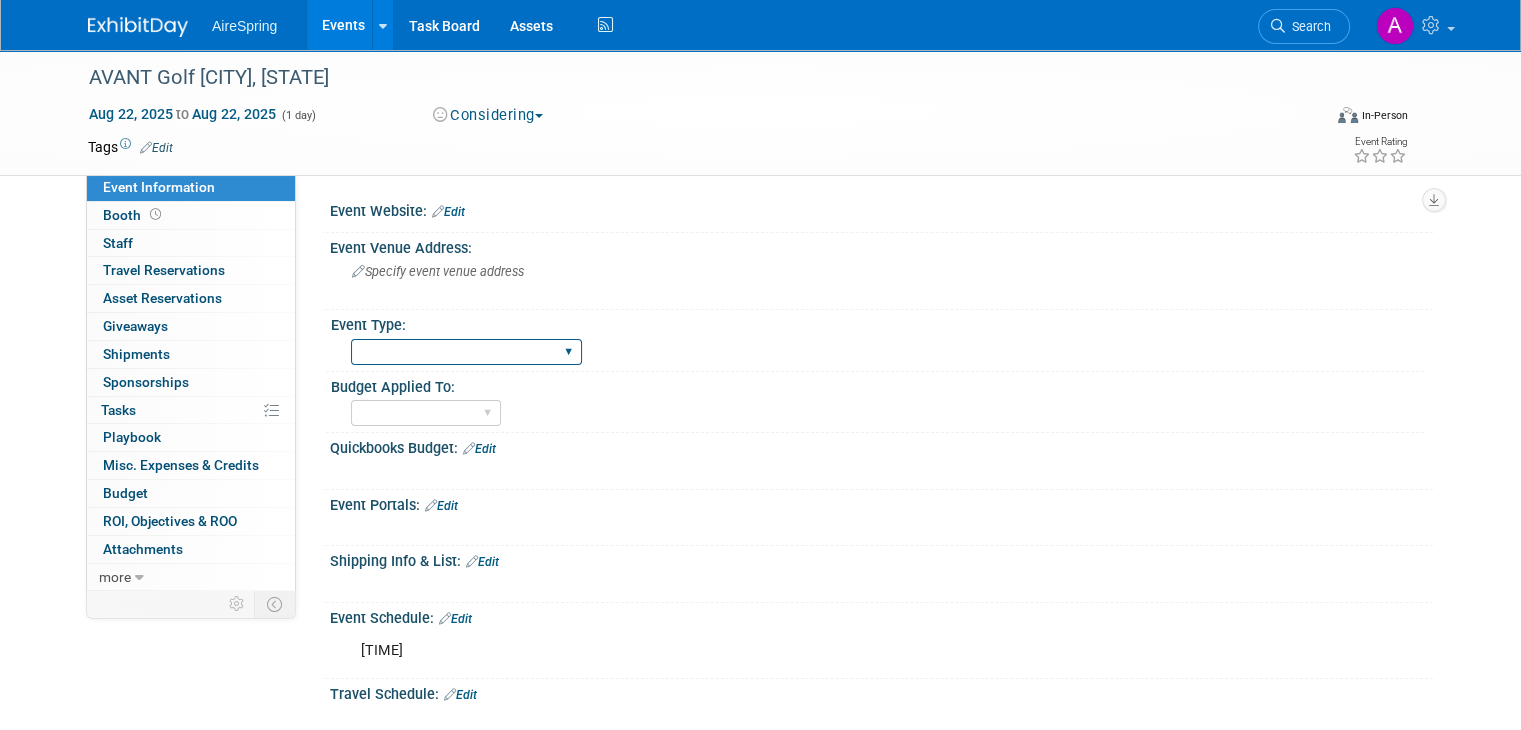 click on "AireSpring Event
AireSpring Internal
Partner Event
Training
Tradeshow - Exhibiting
Tradeshow - Attending
Partner Visit
Customer Visit
Customer Event
Sales Presentation
Conference
Carrier Event (ATT Verizon etc)" at bounding box center [466, 352] 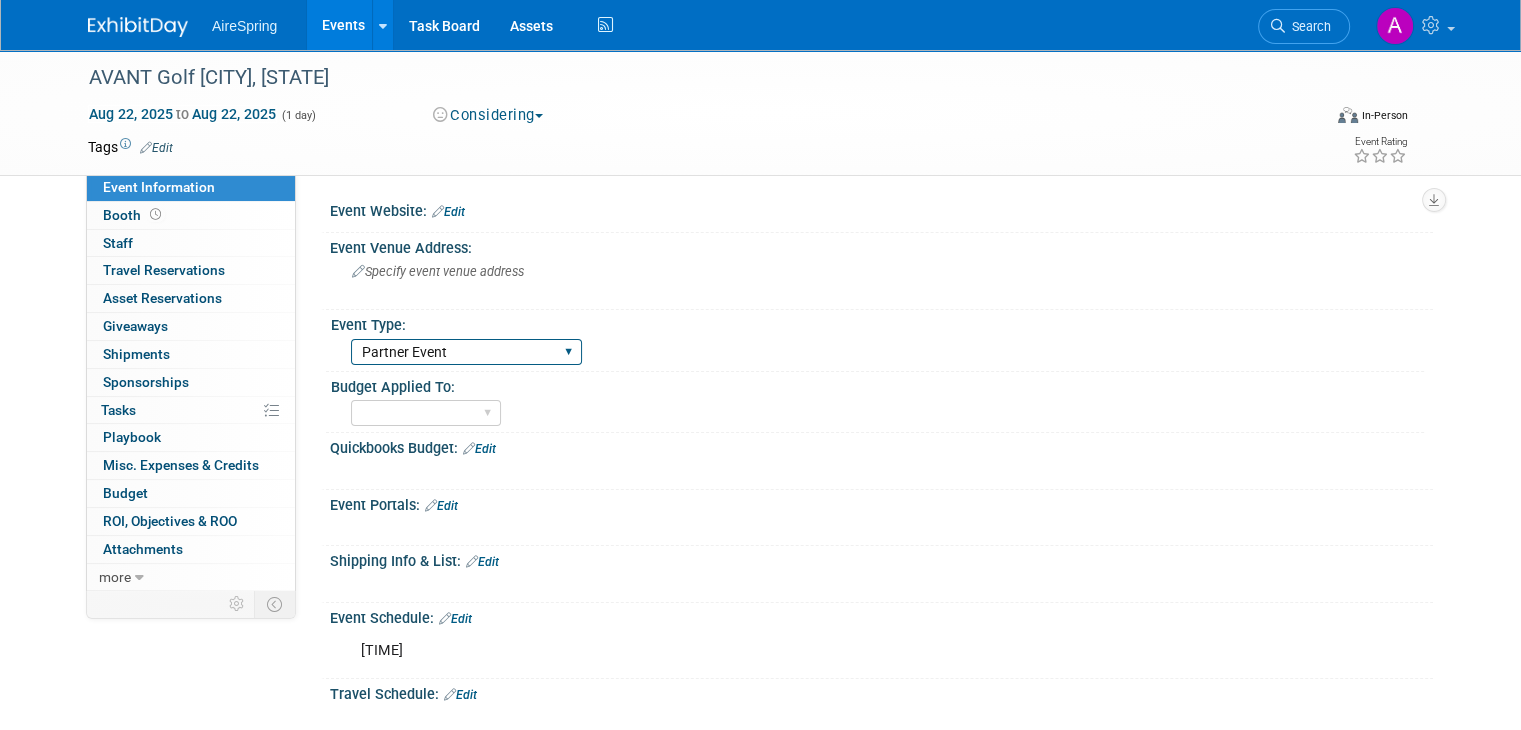 click on "AireSpring Event
AireSpring Internal
Partner Event
Training
Tradeshow - Exhibiting
Tradeshow - Attending
Partner Visit
Customer Visit
Customer Event
Sales Presentation
Conference
Carrier Event (ATT Verizon etc)" at bounding box center [466, 352] 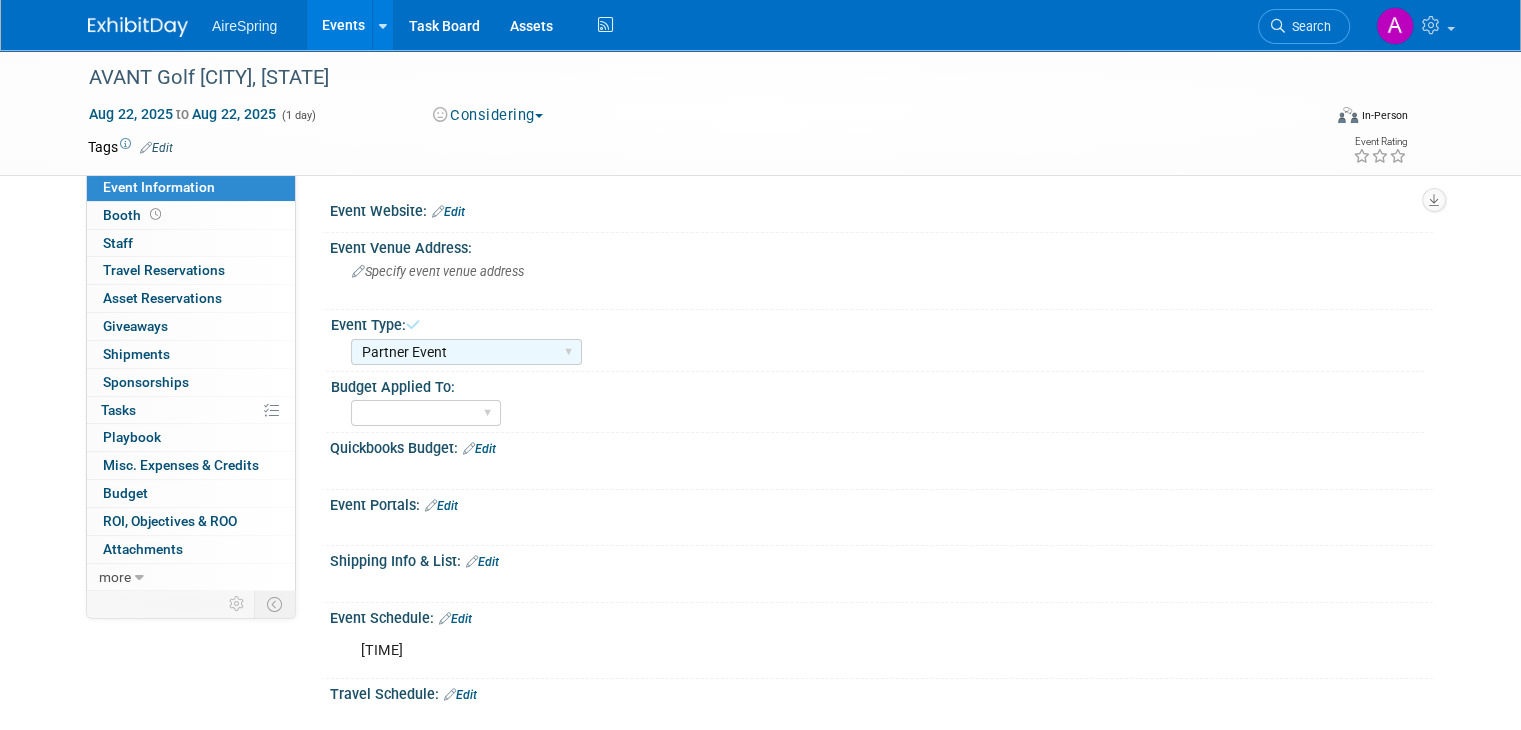 scroll, scrollTop: 46, scrollLeft: 0, axis: vertical 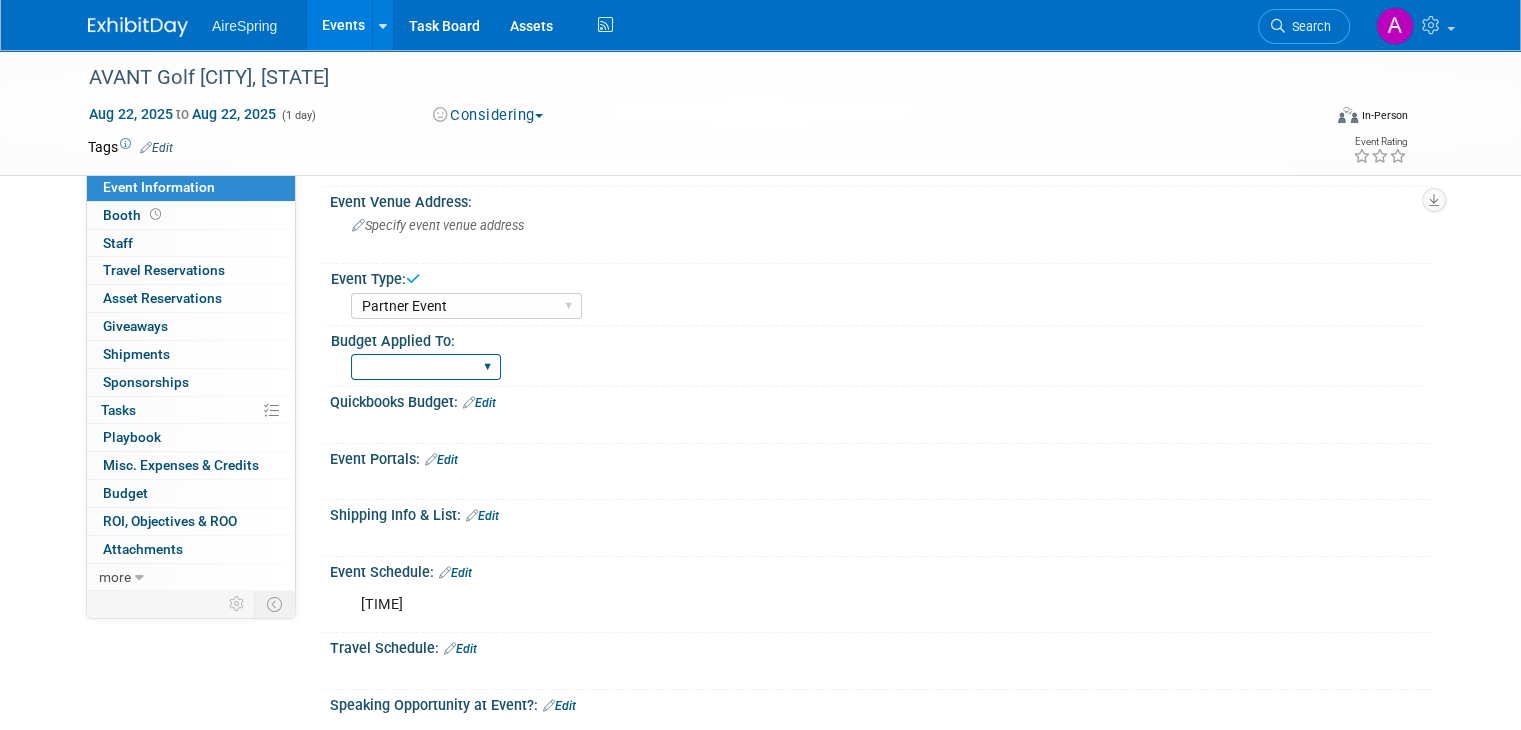 click on "Marketing
Sales
Operations
Customer" at bounding box center [426, 367] 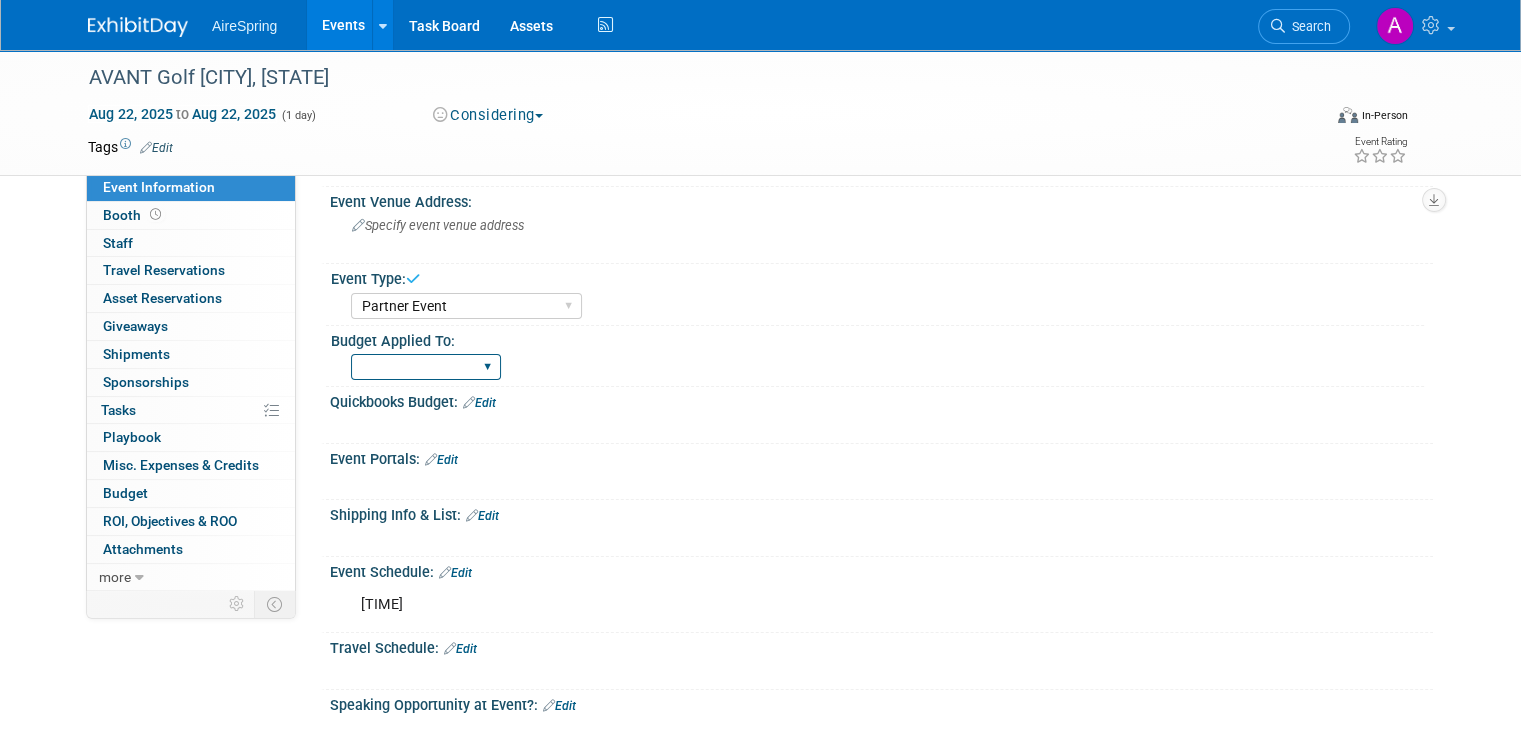select on "Marketing" 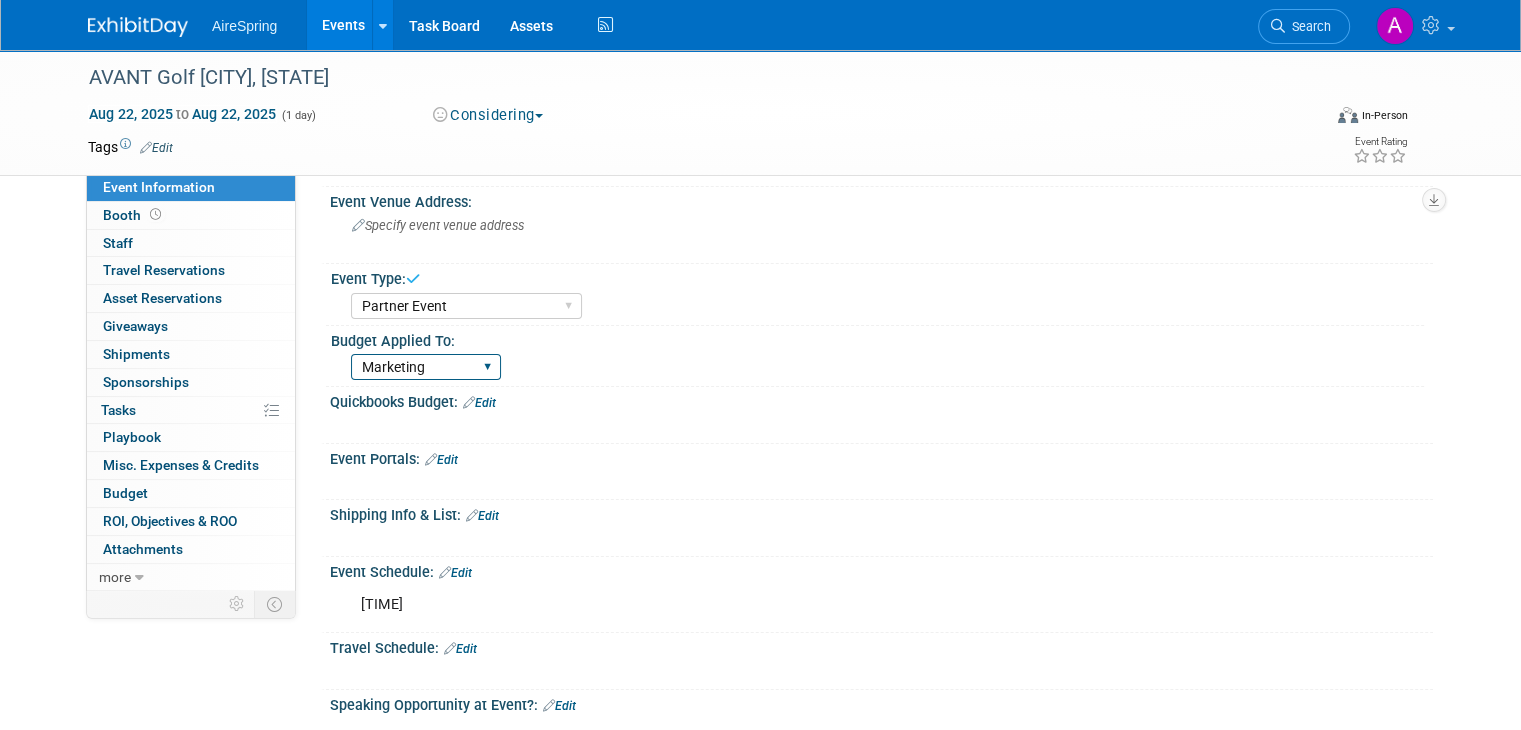 click on "Marketing
Sales
Operations
Customer" at bounding box center [426, 367] 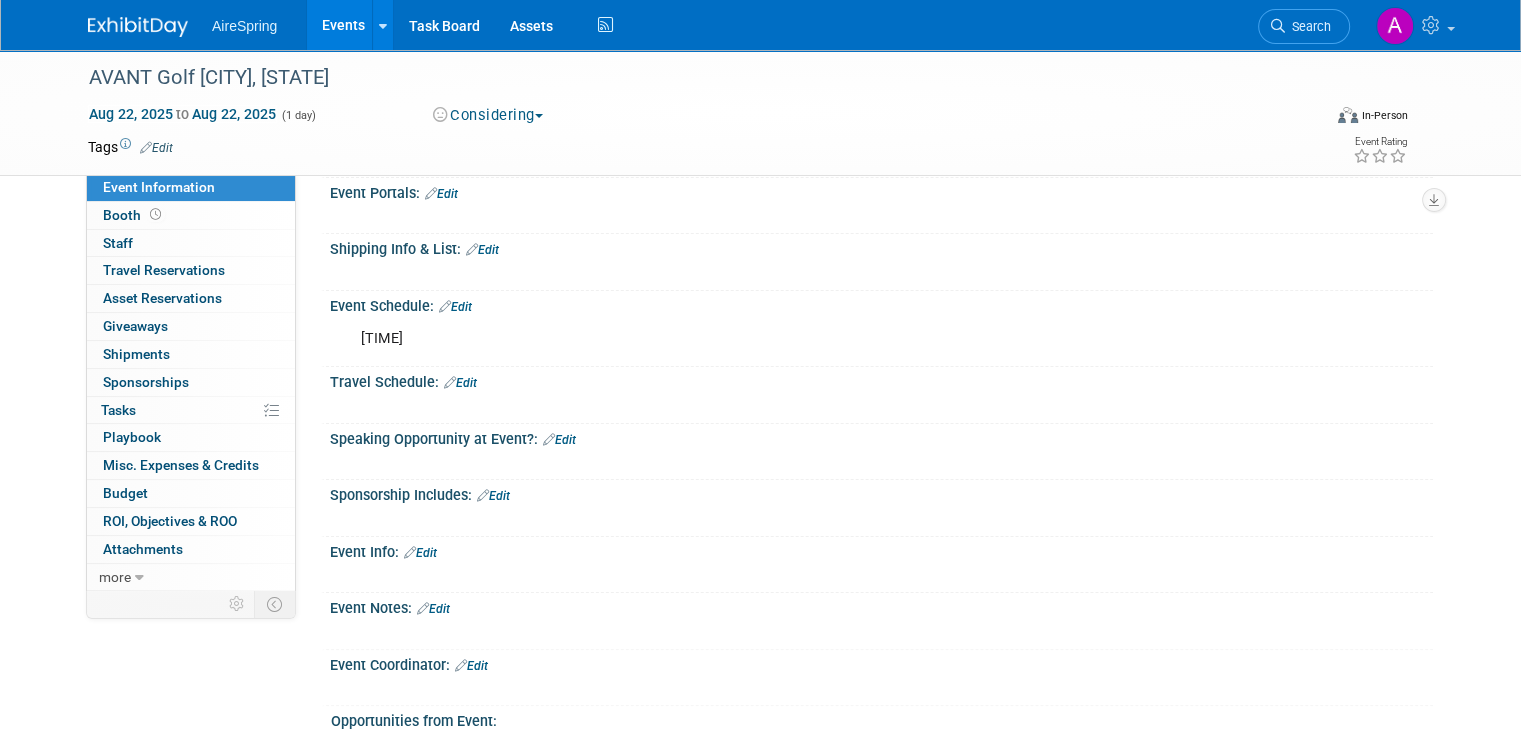 scroll, scrollTop: 315, scrollLeft: 0, axis: vertical 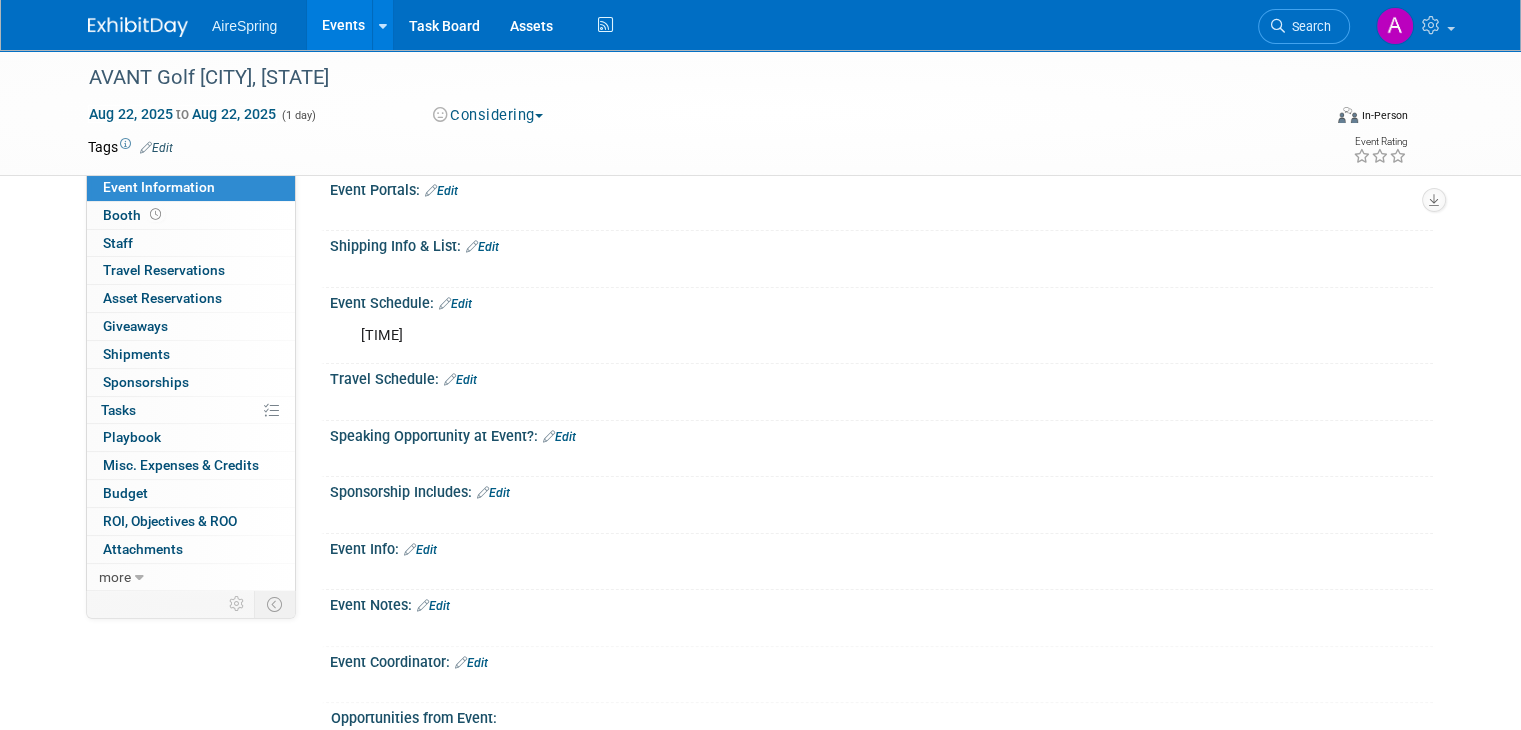 click on "Edit" at bounding box center (420, 550) 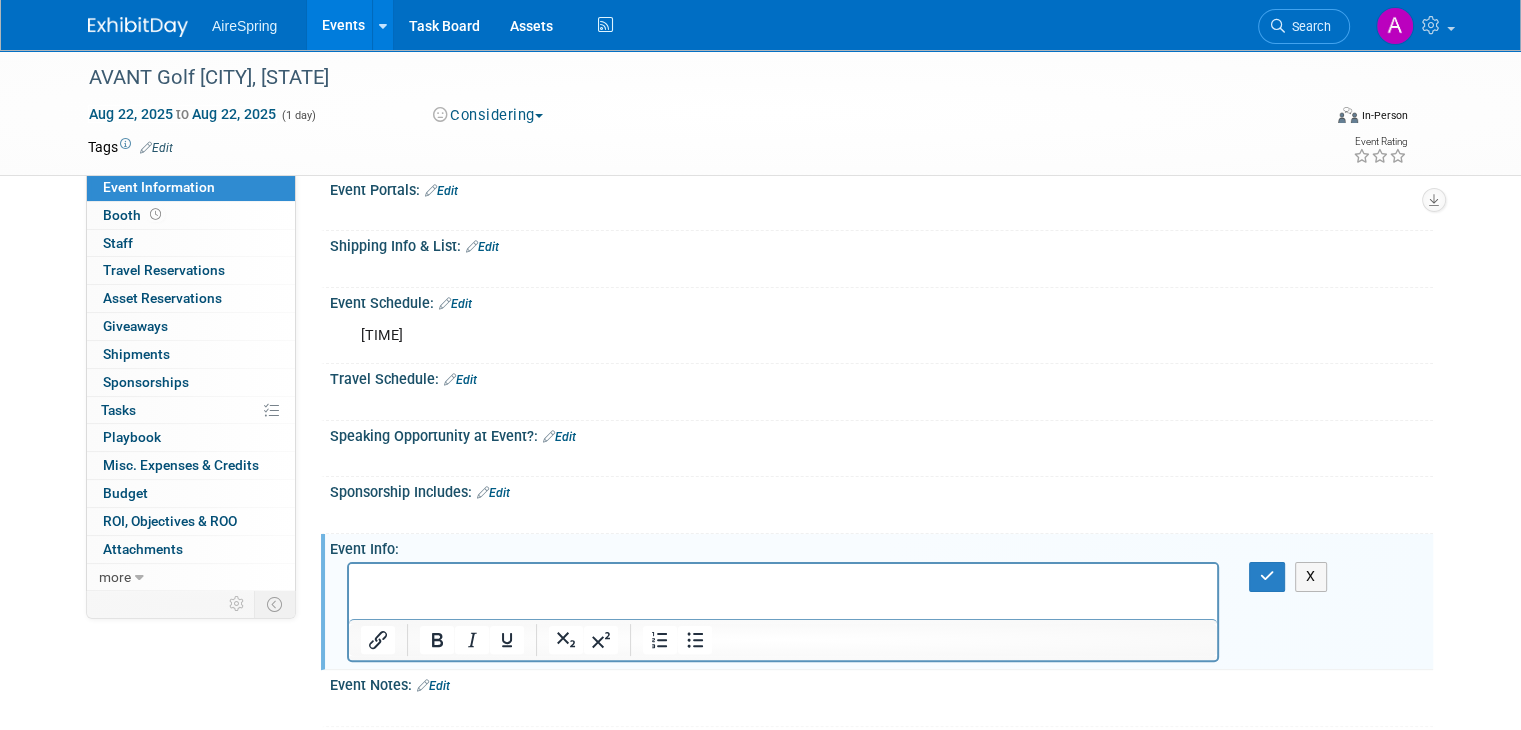 scroll, scrollTop: 0, scrollLeft: 0, axis: both 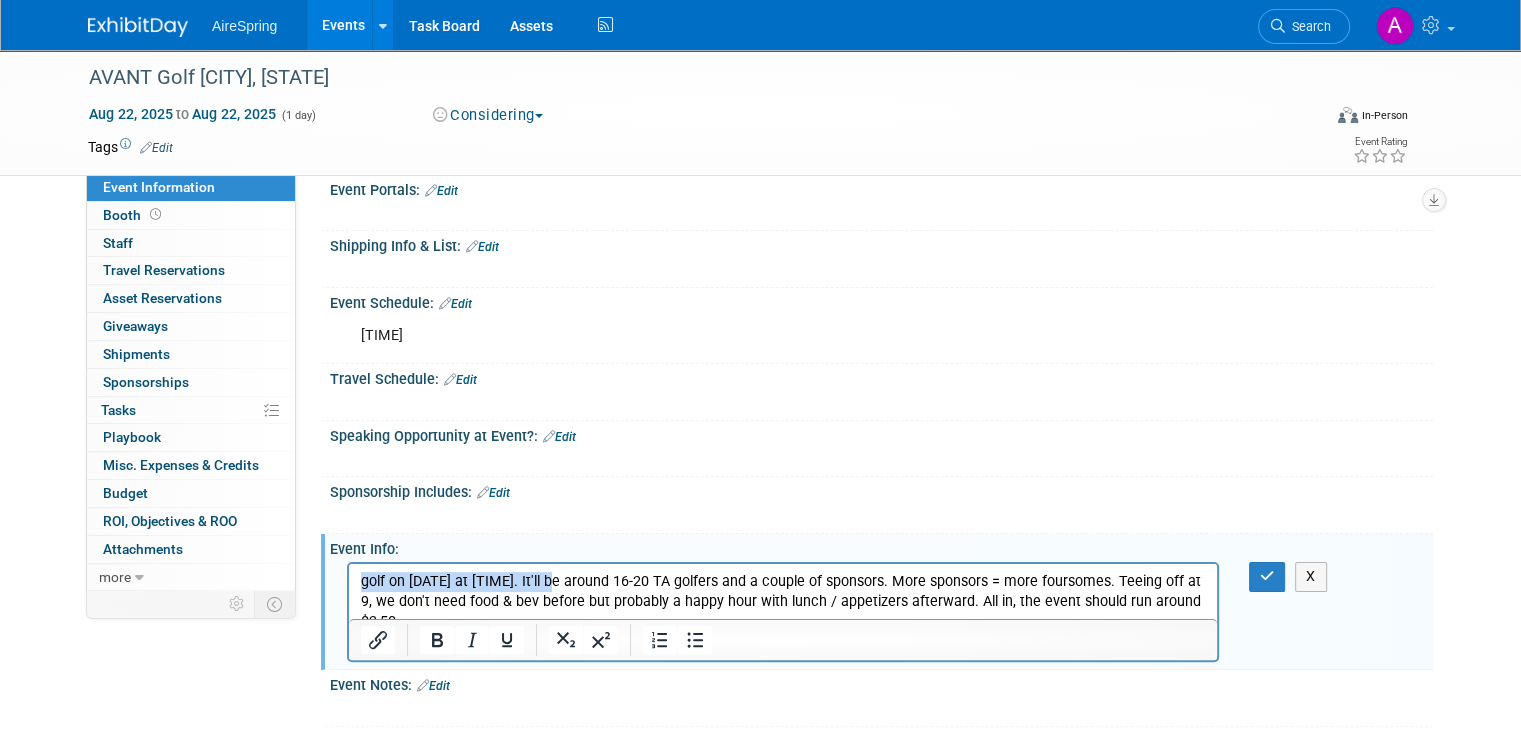 drag, startPoint x: 550, startPoint y: 581, endPoint x: 76, endPoint y: 577, distance: 474.01688 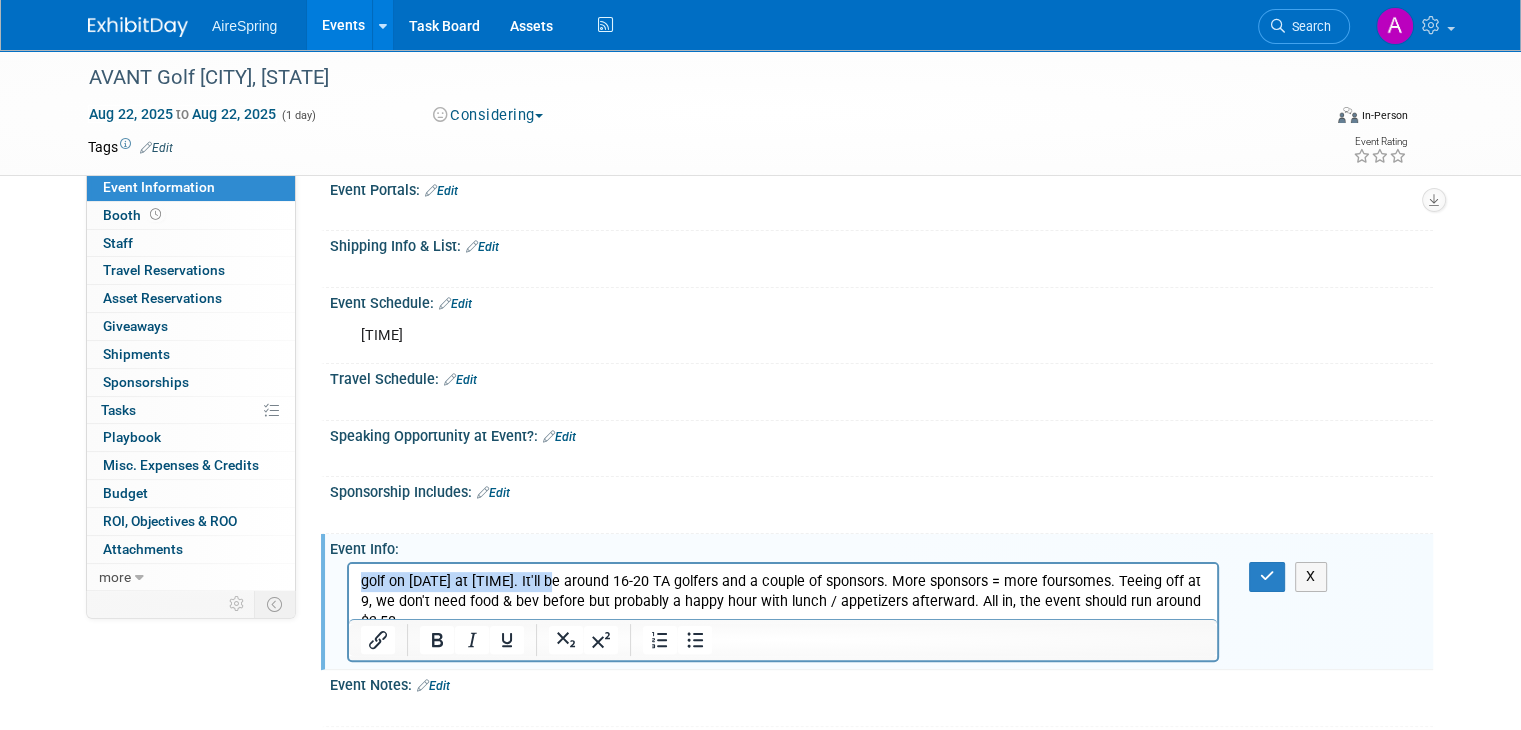 type 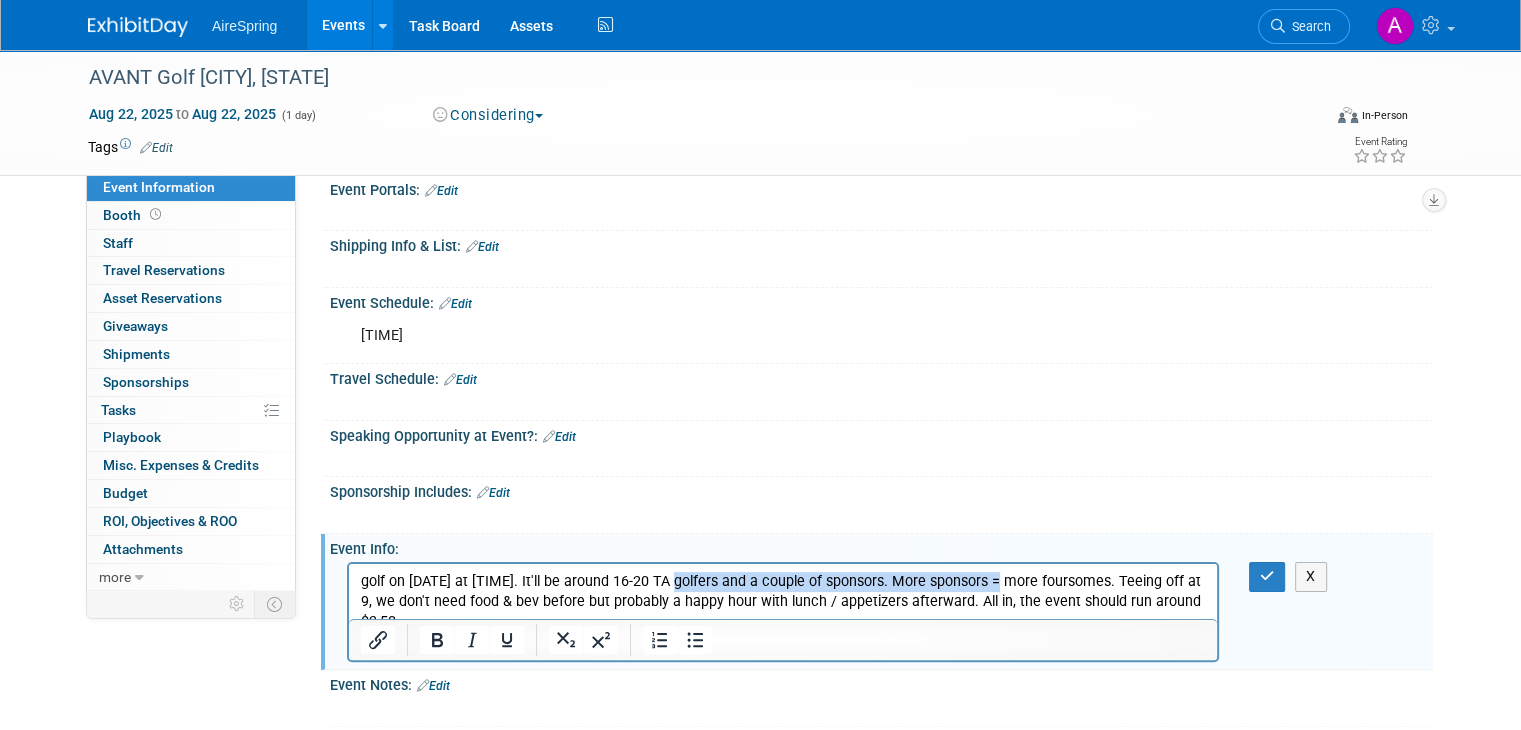 drag, startPoint x: 692, startPoint y: 578, endPoint x: 1015, endPoint y: 578, distance: 323 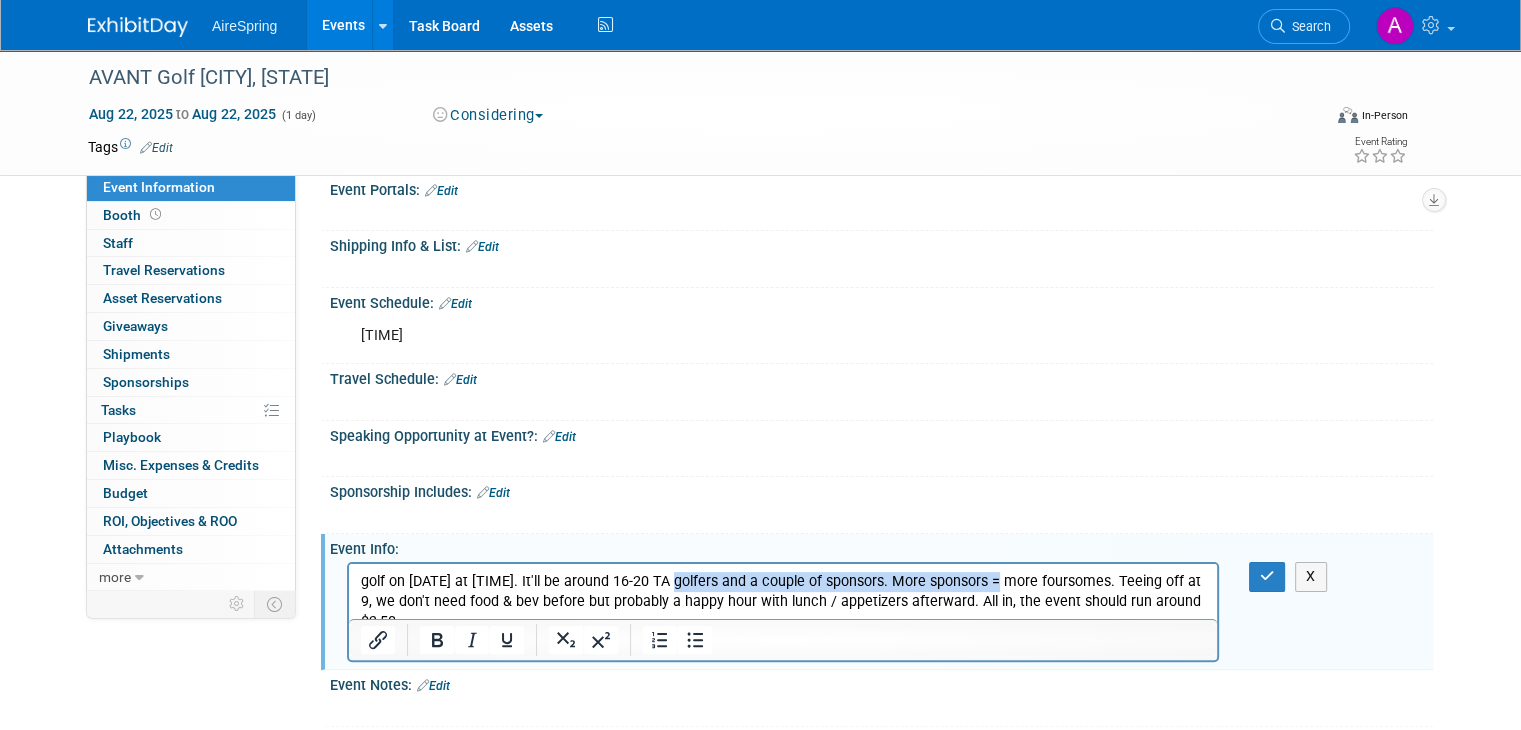 click on "Around 16-20 TA golfers and a couple of sponsors.  More sponsors = more foursomes.  Teeing off at 9, we don't need food & bev before but probably a happy hour with lunch / appetizers afterward.  All in, the event should run around $3,50." at bounding box center (783, 602) 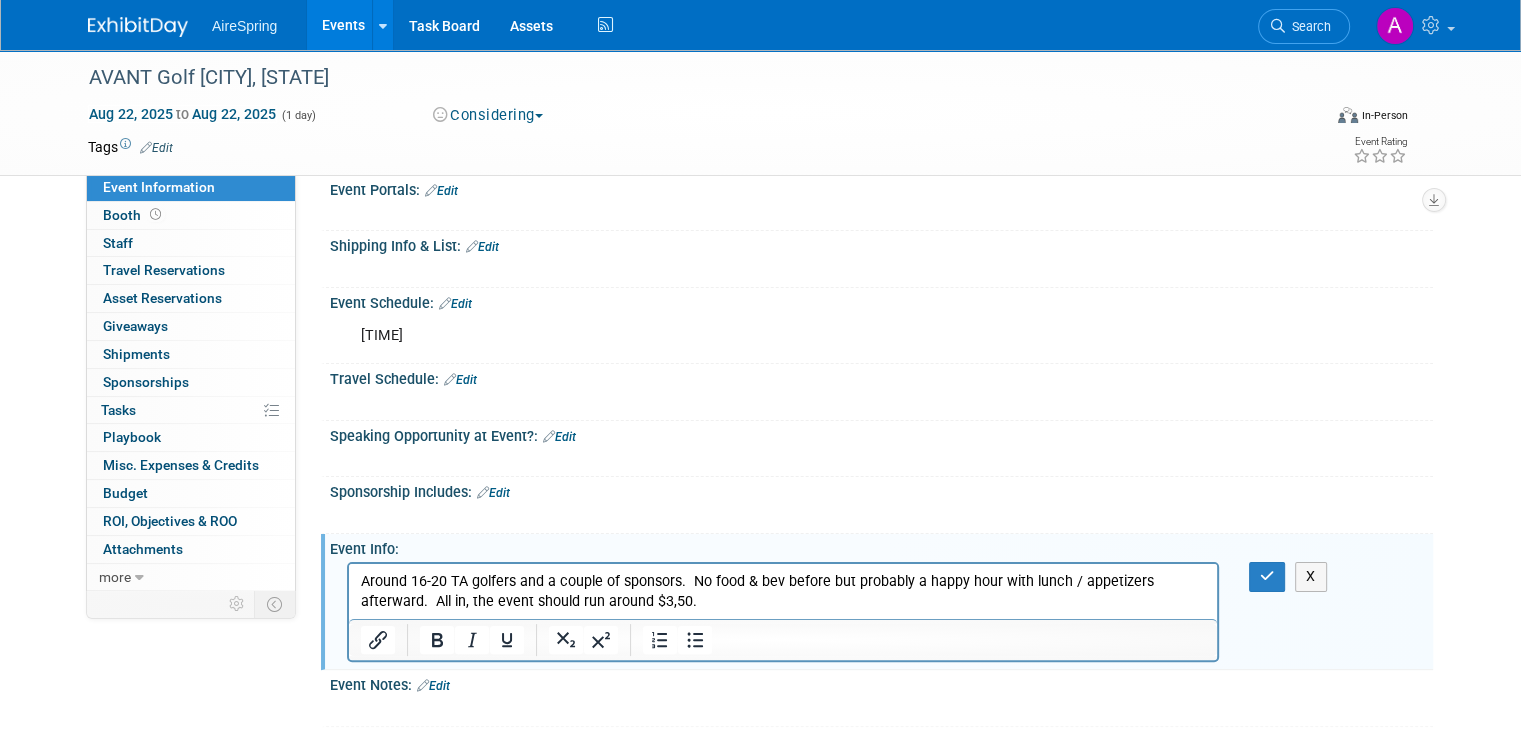 click on "Around 16-20 TA golfers and a couple of sponsors.  No food & bev before but probably a happy hour with lunch / appetizers afterward.  All in, the event should run around $3,50." at bounding box center [783, 592] 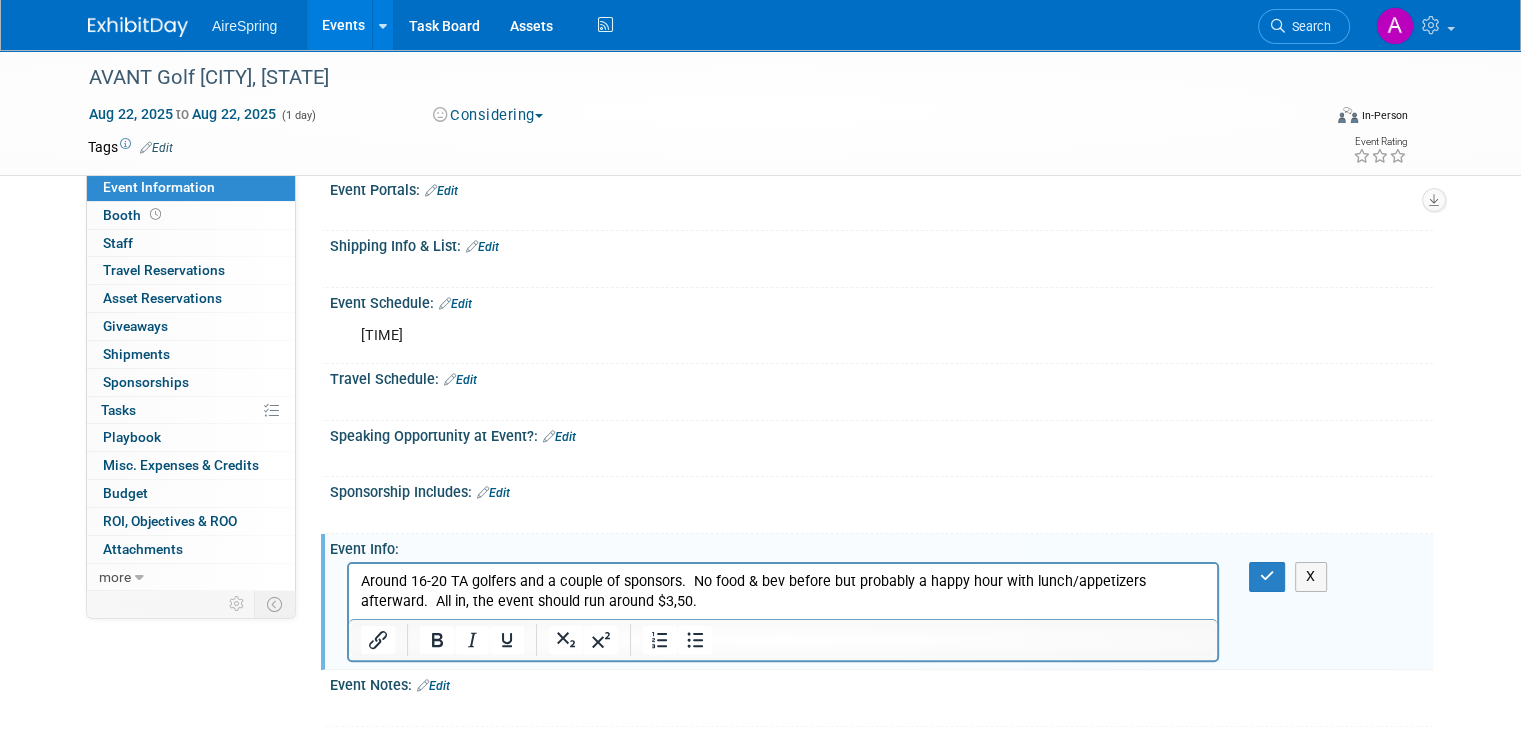 click on "Around 16-20 TA golfers and a couple of sponsors.  No food & bev before but probably a happy hour with lunch/appetizers afterward.  All in, the event should run around $3,50." at bounding box center (783, 592) 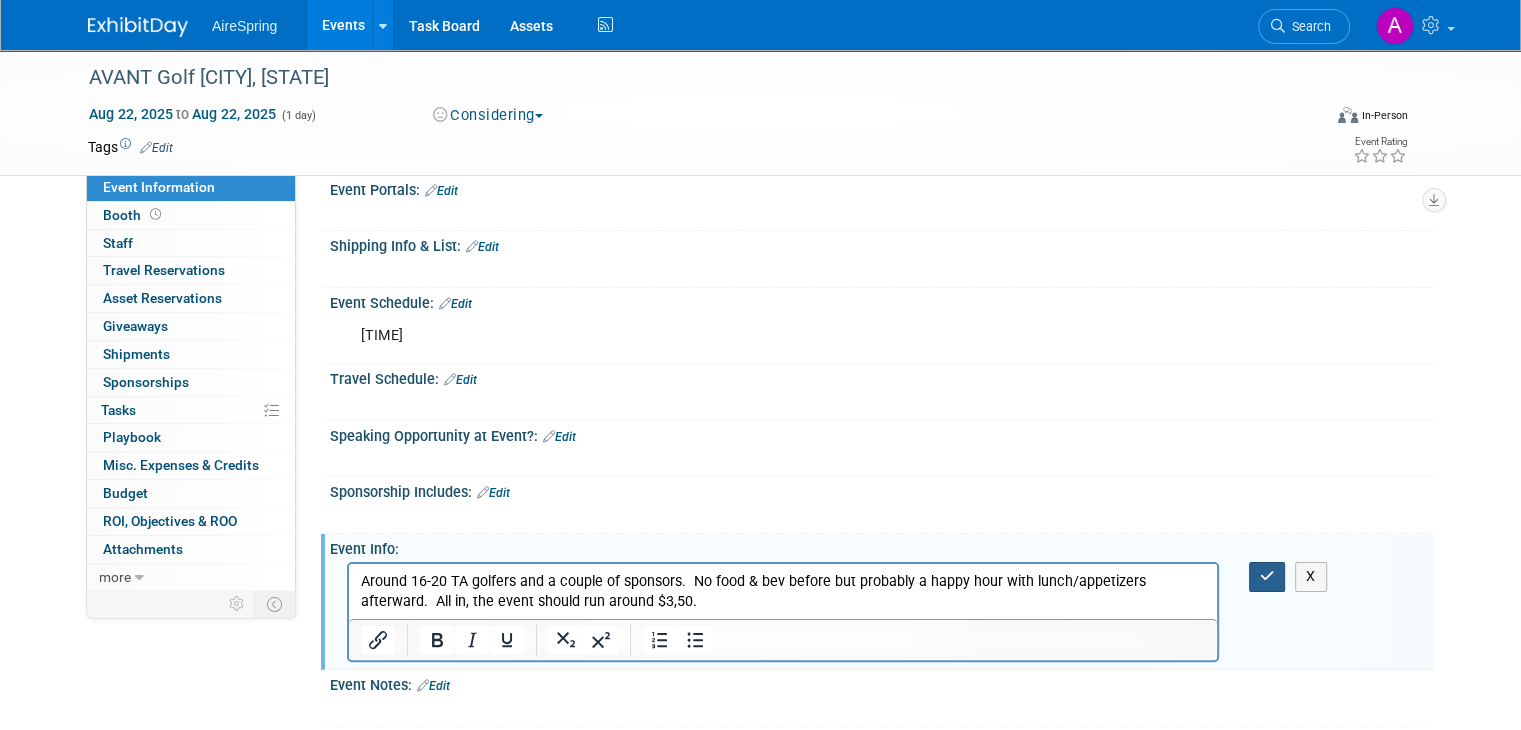 click at bounding box center [1267, 576] 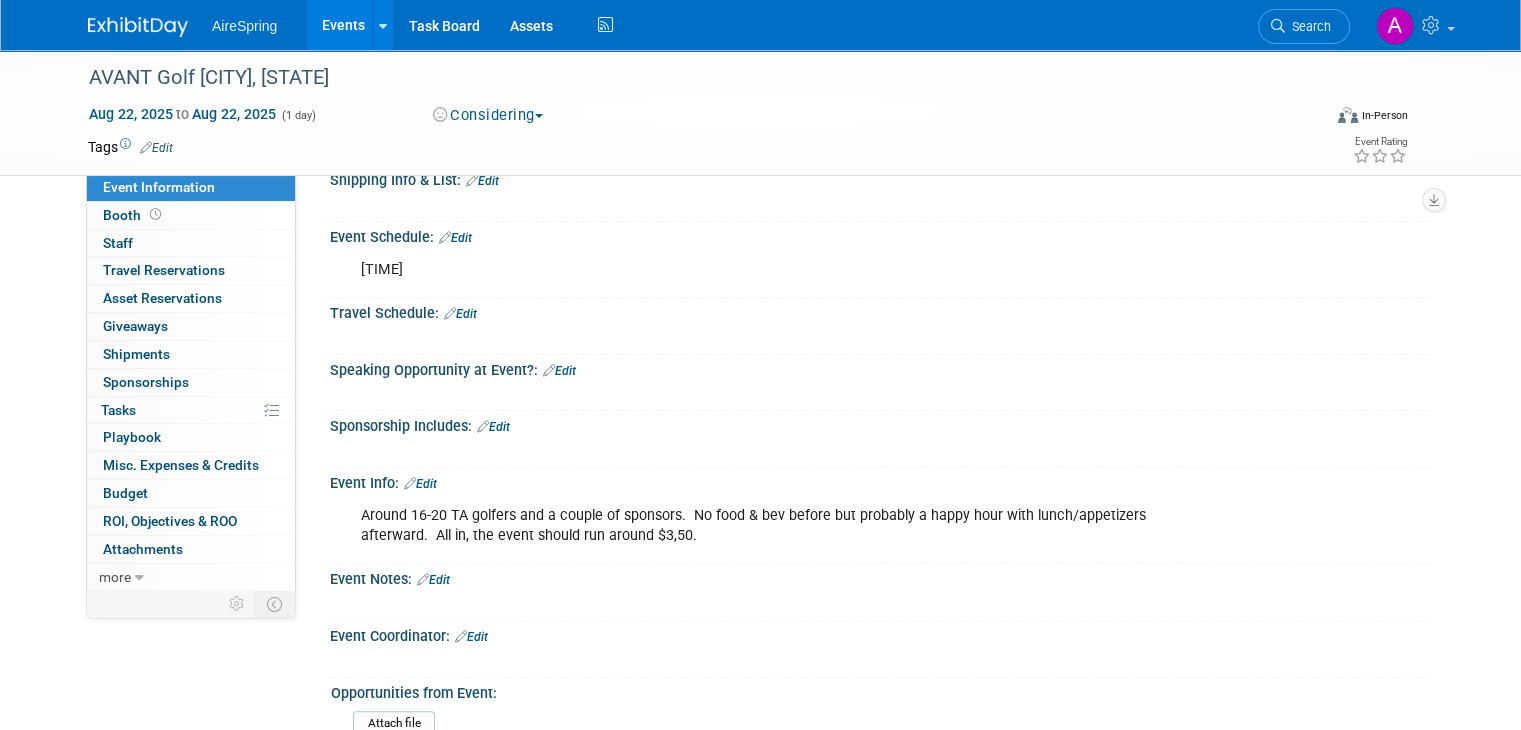 scroll, scrollTop: 612, scrollLeft: 0, axis: vertical 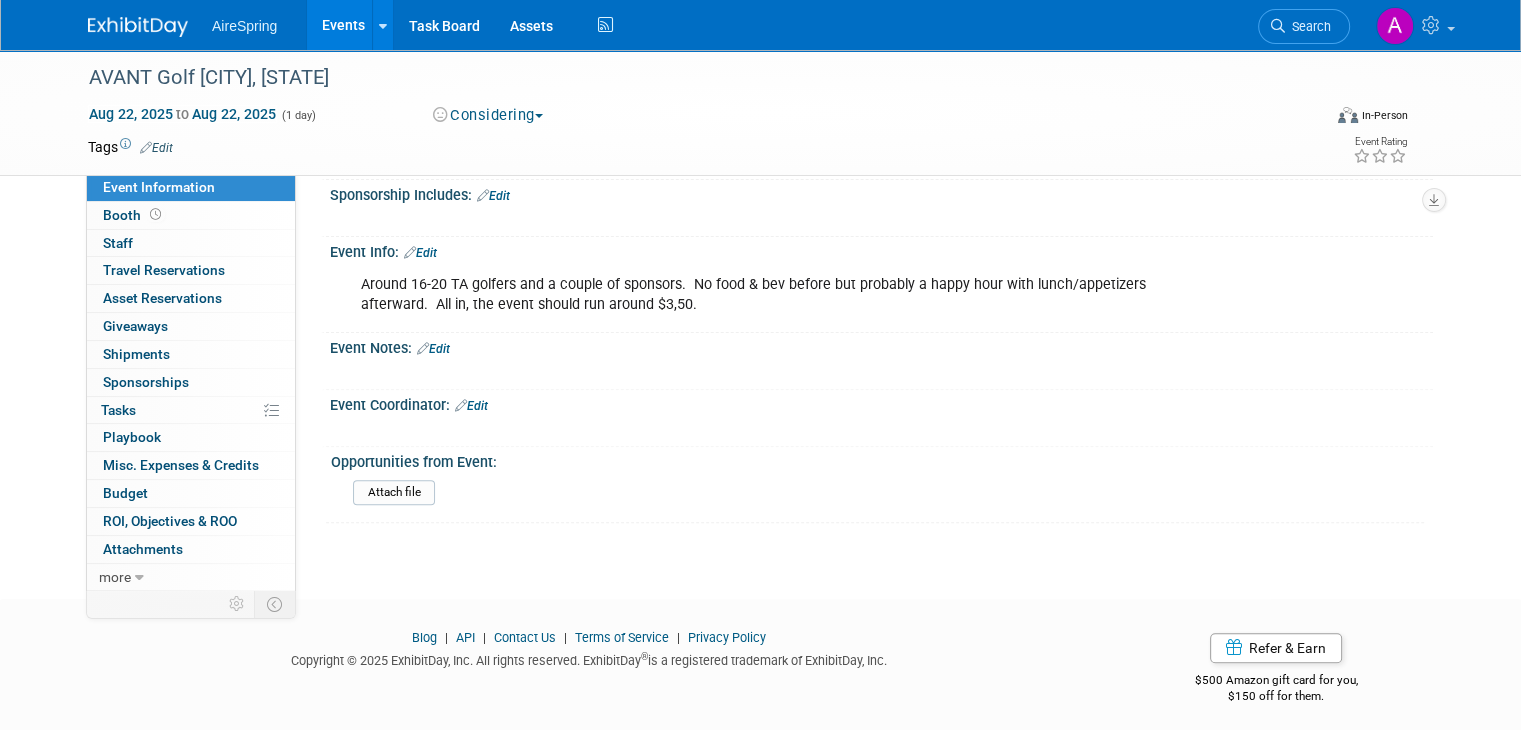 click at bounding box center (461, 405) 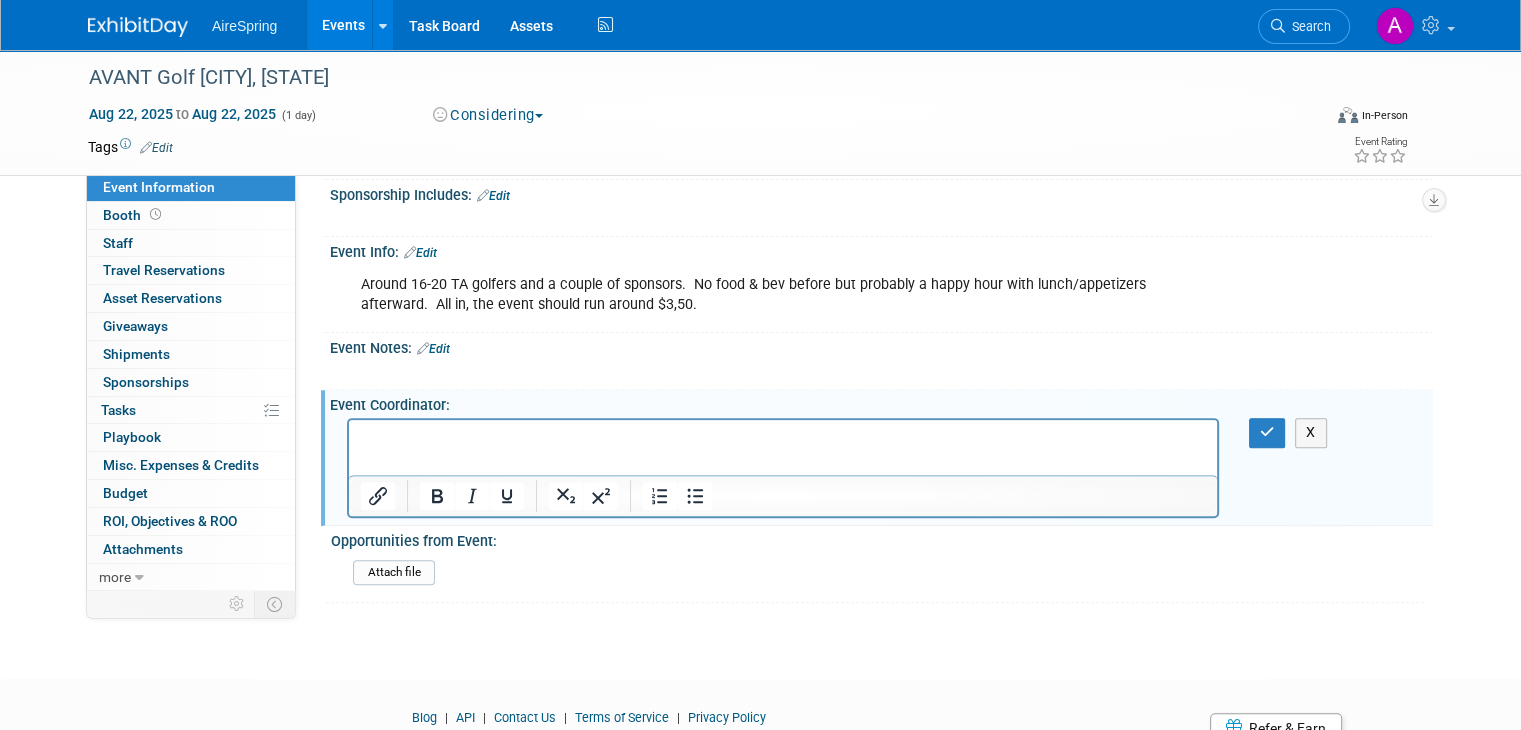 scroll, scrollTop: 0, scrollLeft: 0, axis: both 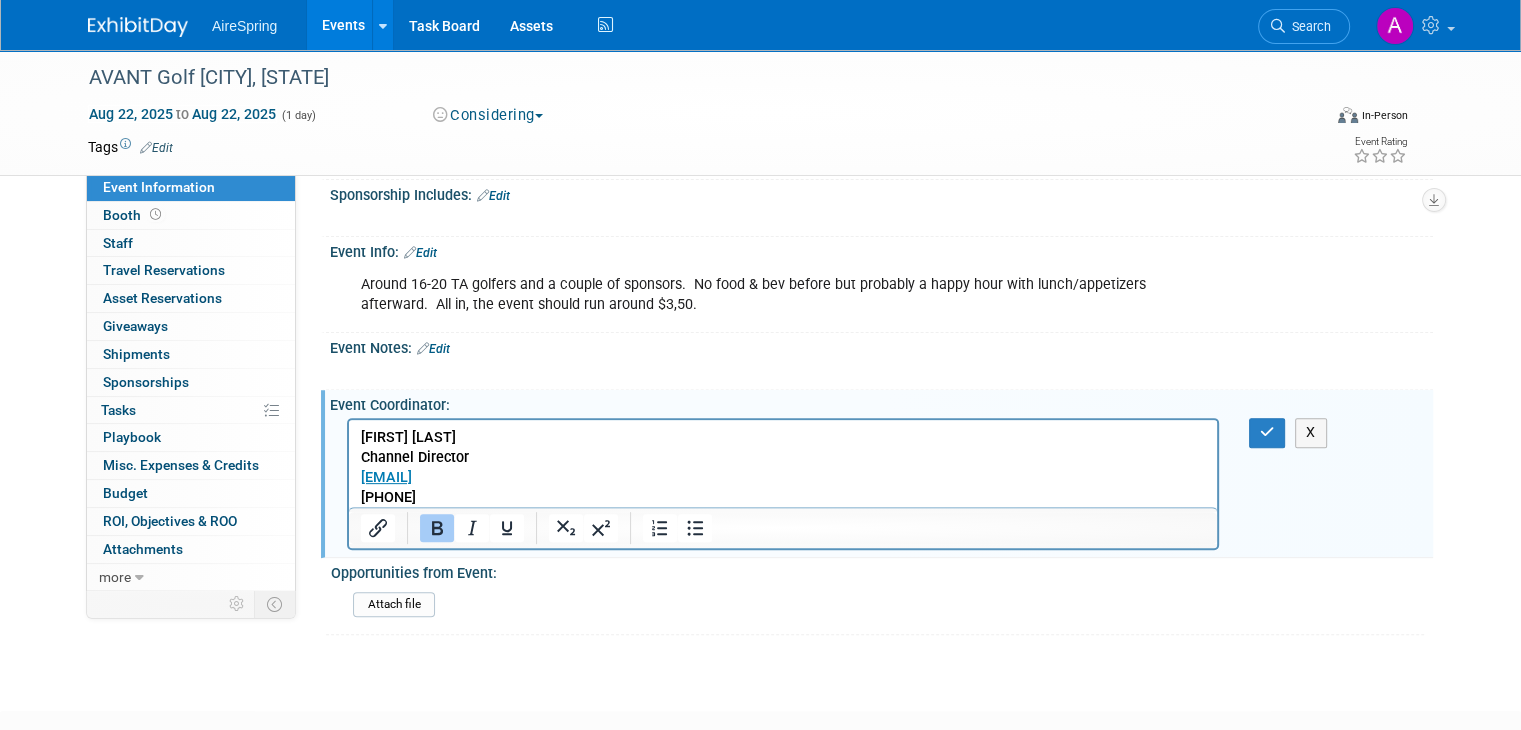drag, startPoint x: 456, startPoint y: 498, endPoint x: 347, endPoint y: 410, distance: 140.08926 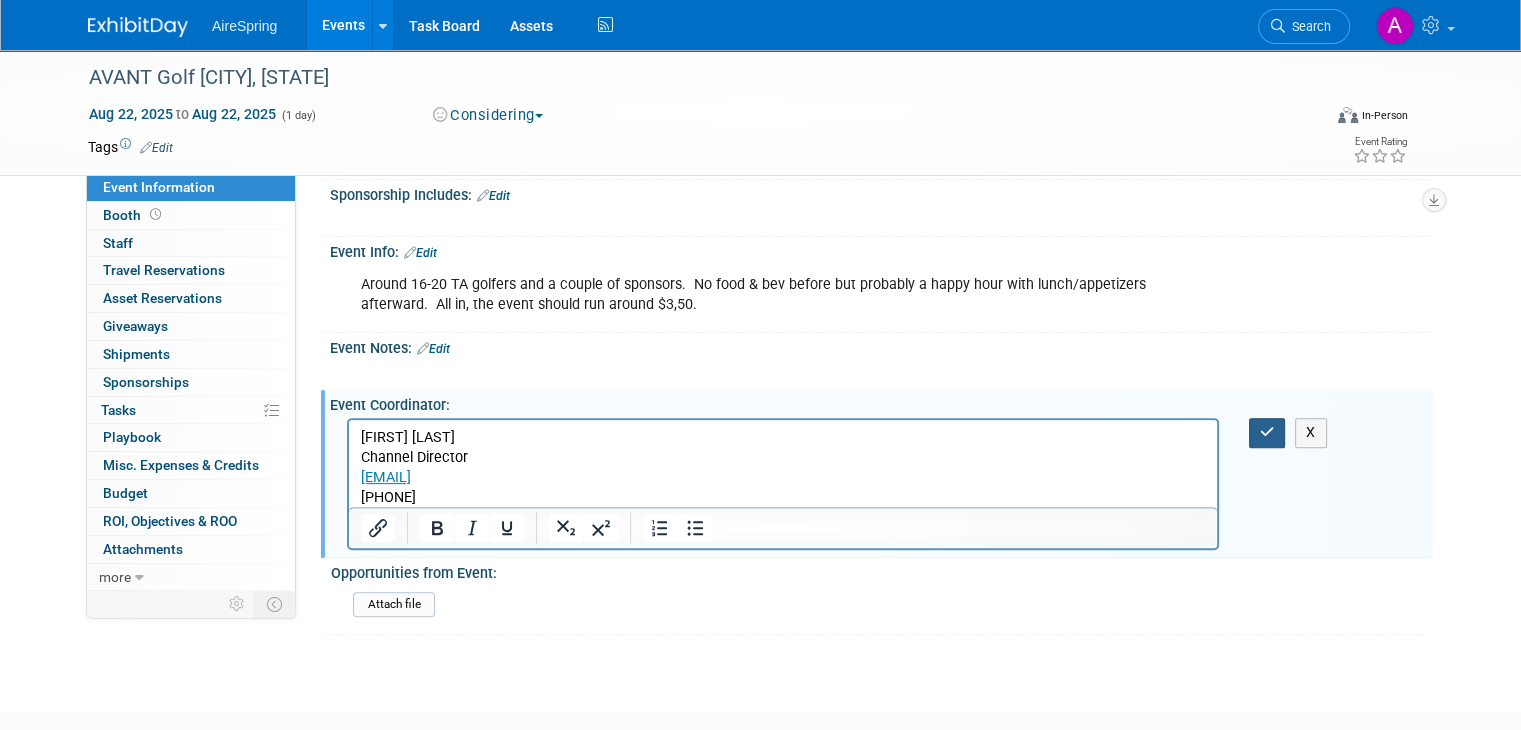 click at bounding box center [1267, 432] 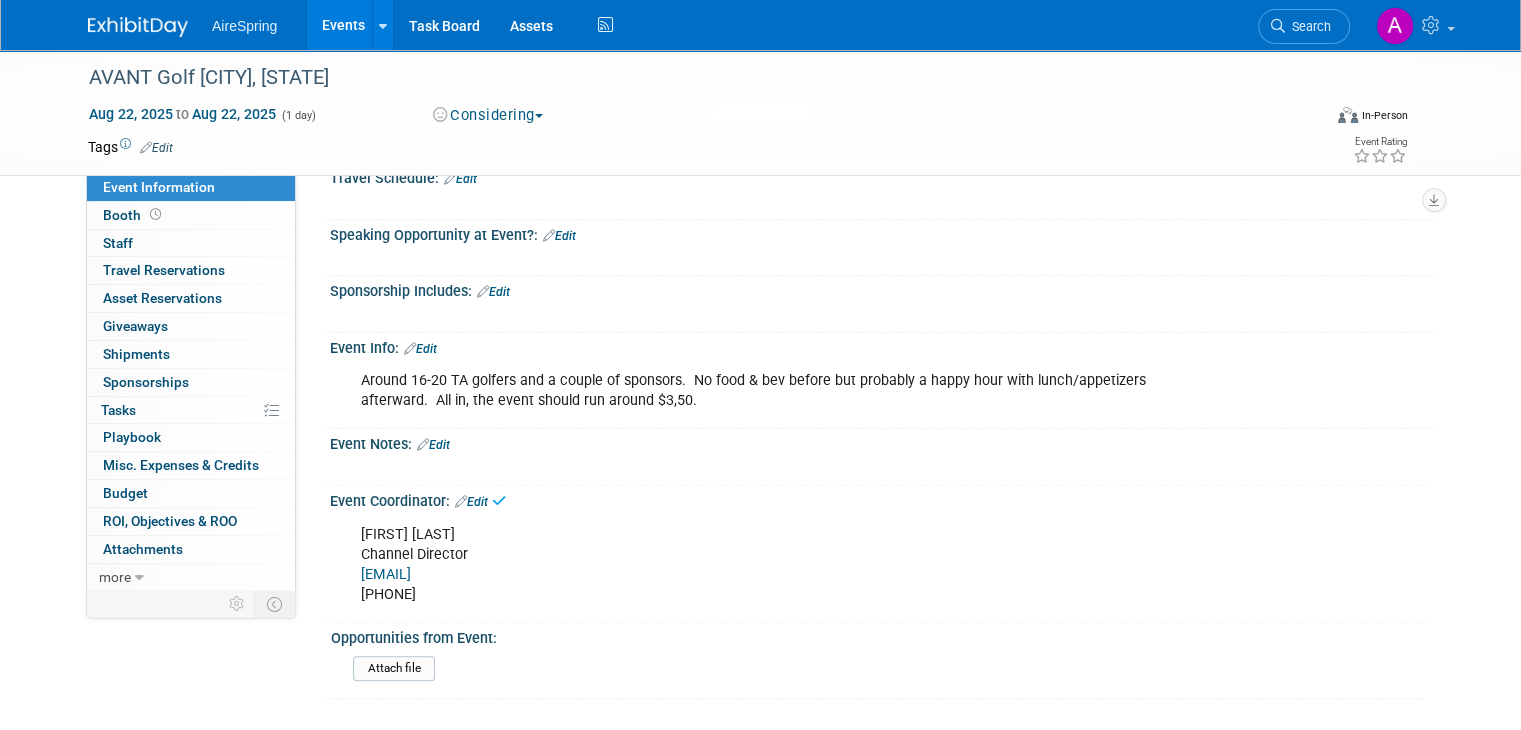 scroll, scrollTop: 0, scrollLeft: 0, axis: both 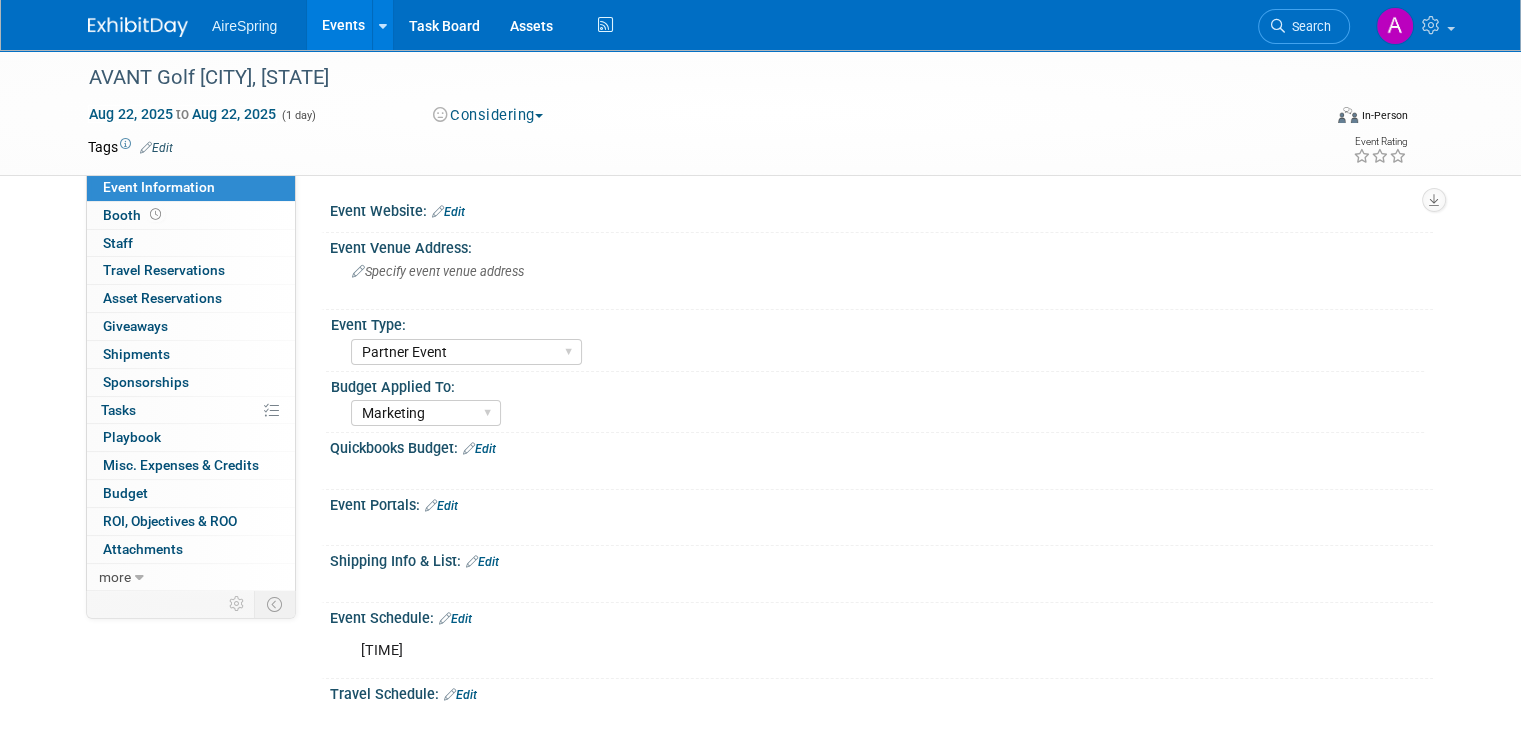 click on "Events" at bounding box center [343, 25] 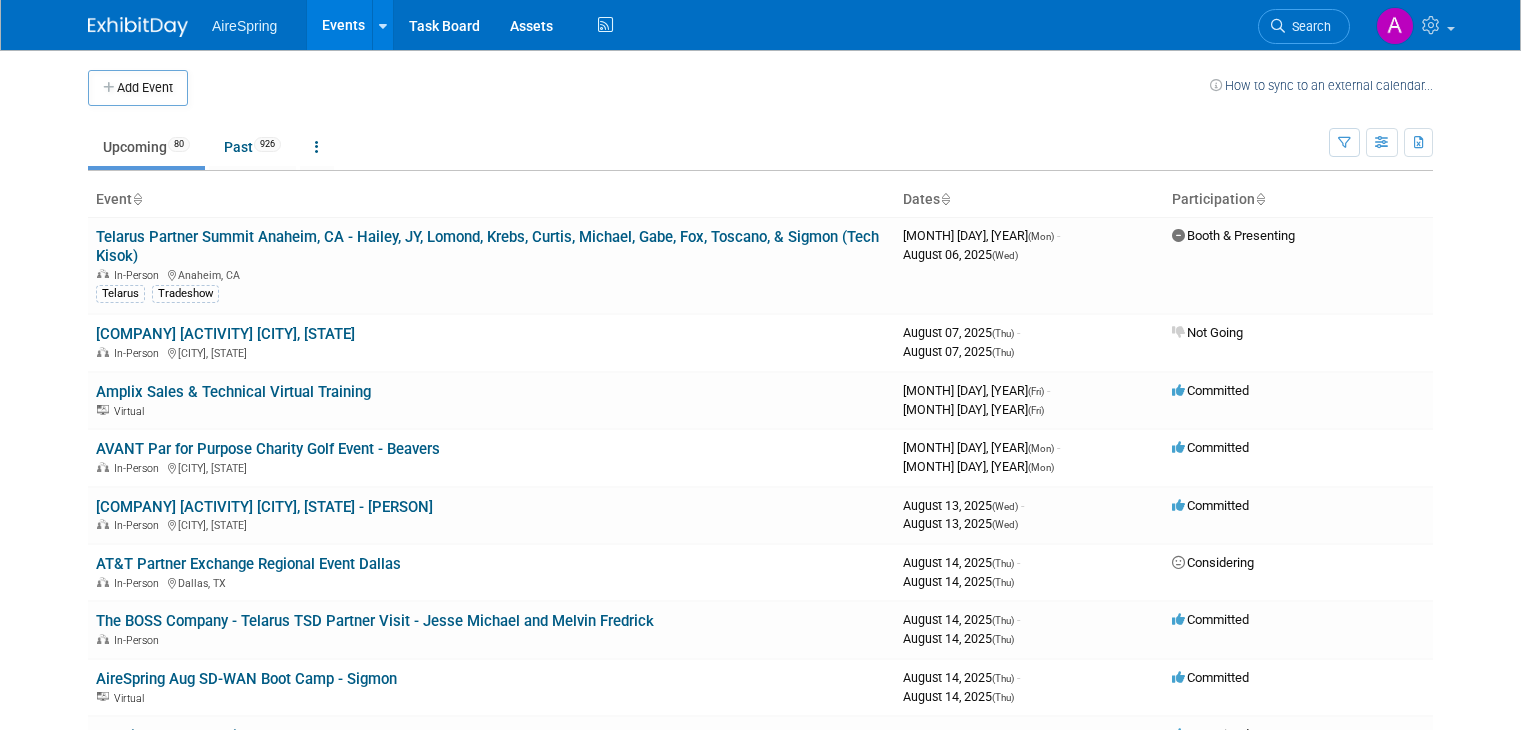 scroll, scrollTop: 0, scrollLeft: 0, axis: both 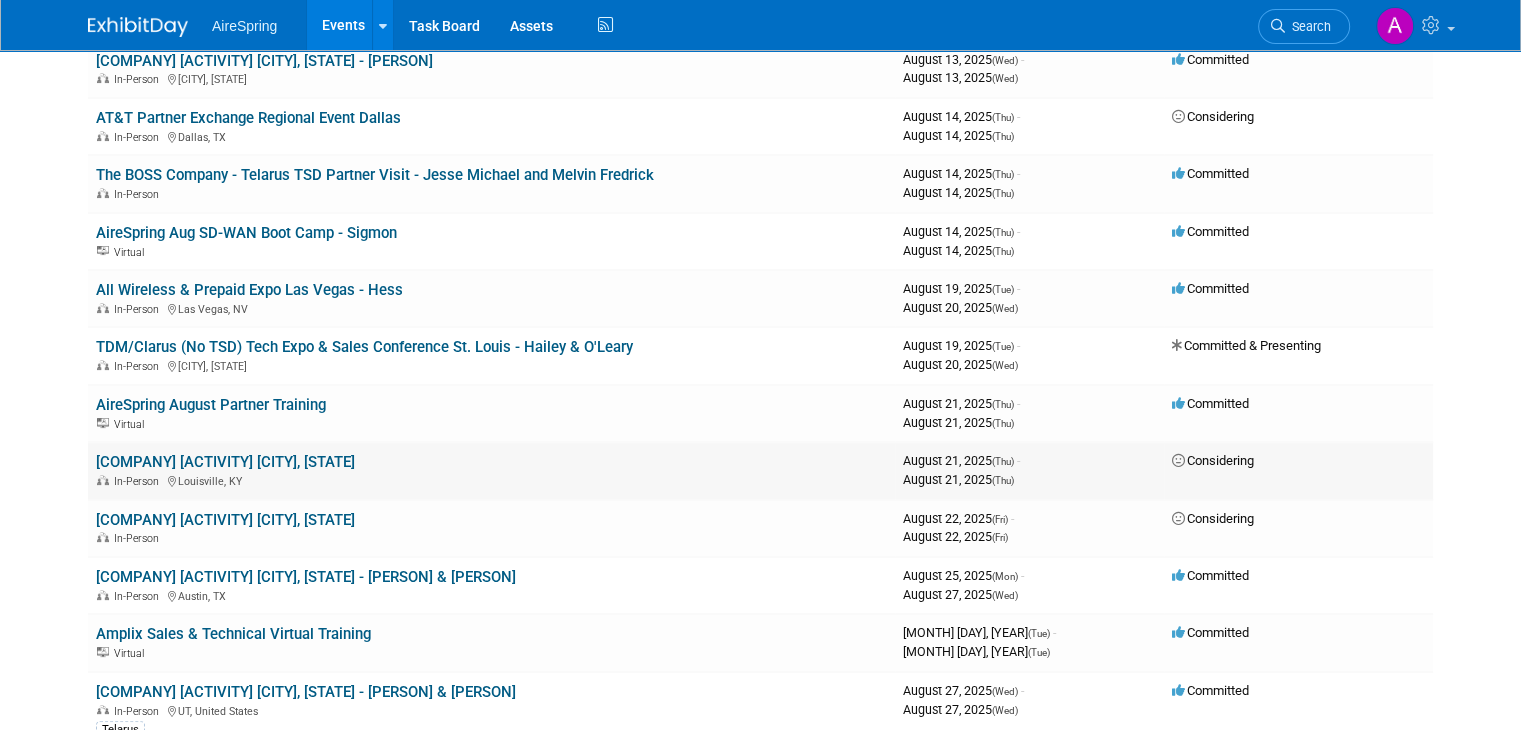 click on "AVANT Happy Hour [CITY], [STATE]" at bounding box center (225, 462) 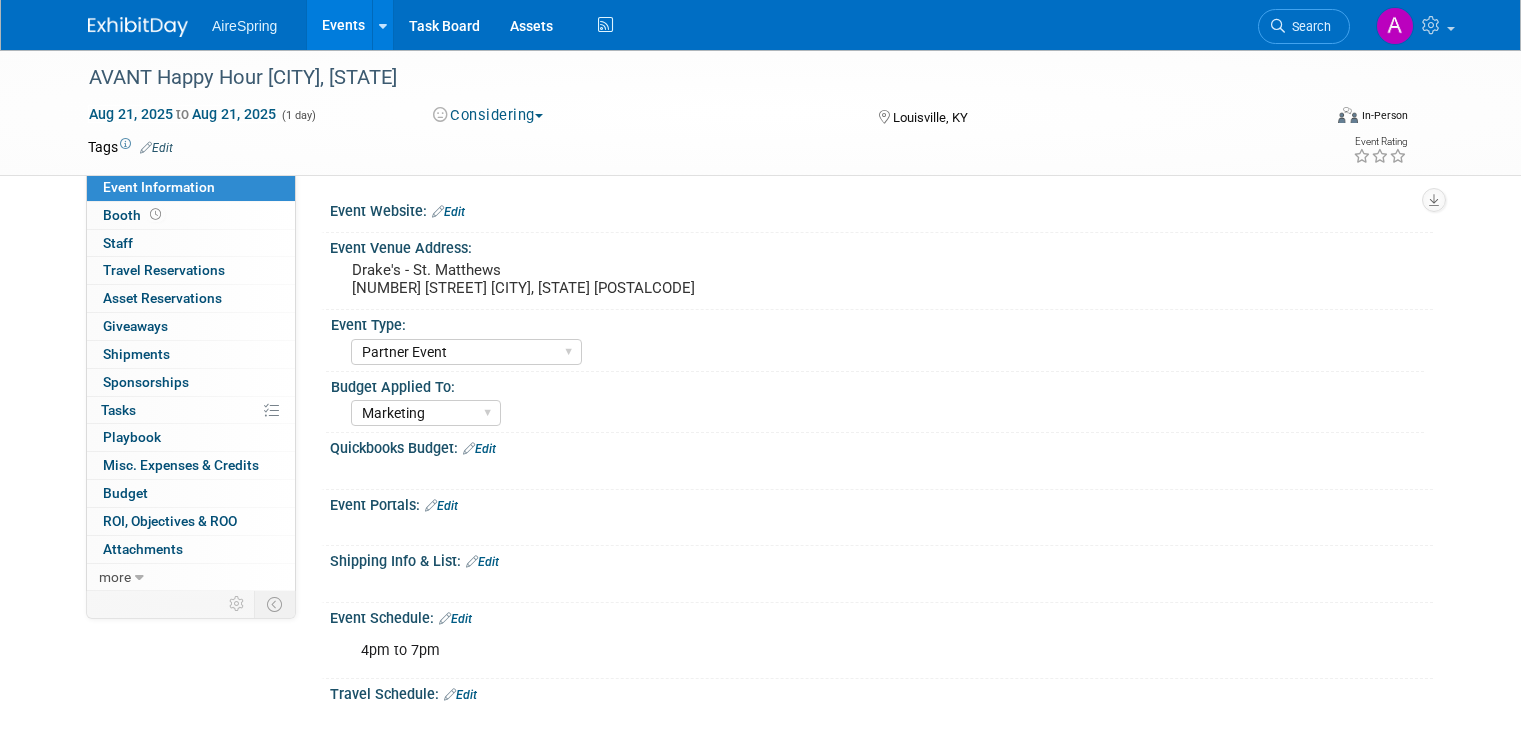 select on "Partner Event" 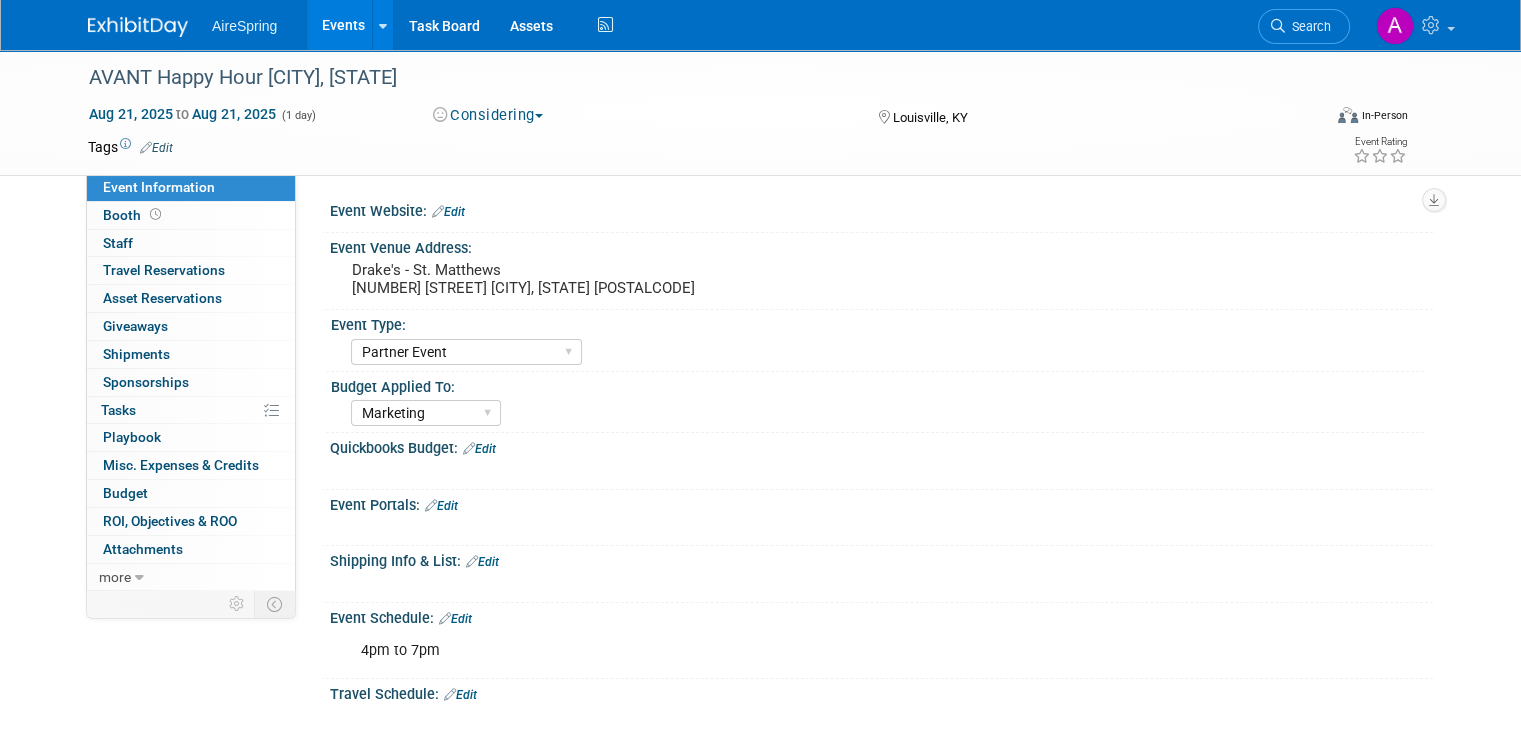 scroll, scrollTop: 0, scrollLeft: 0, axis: both 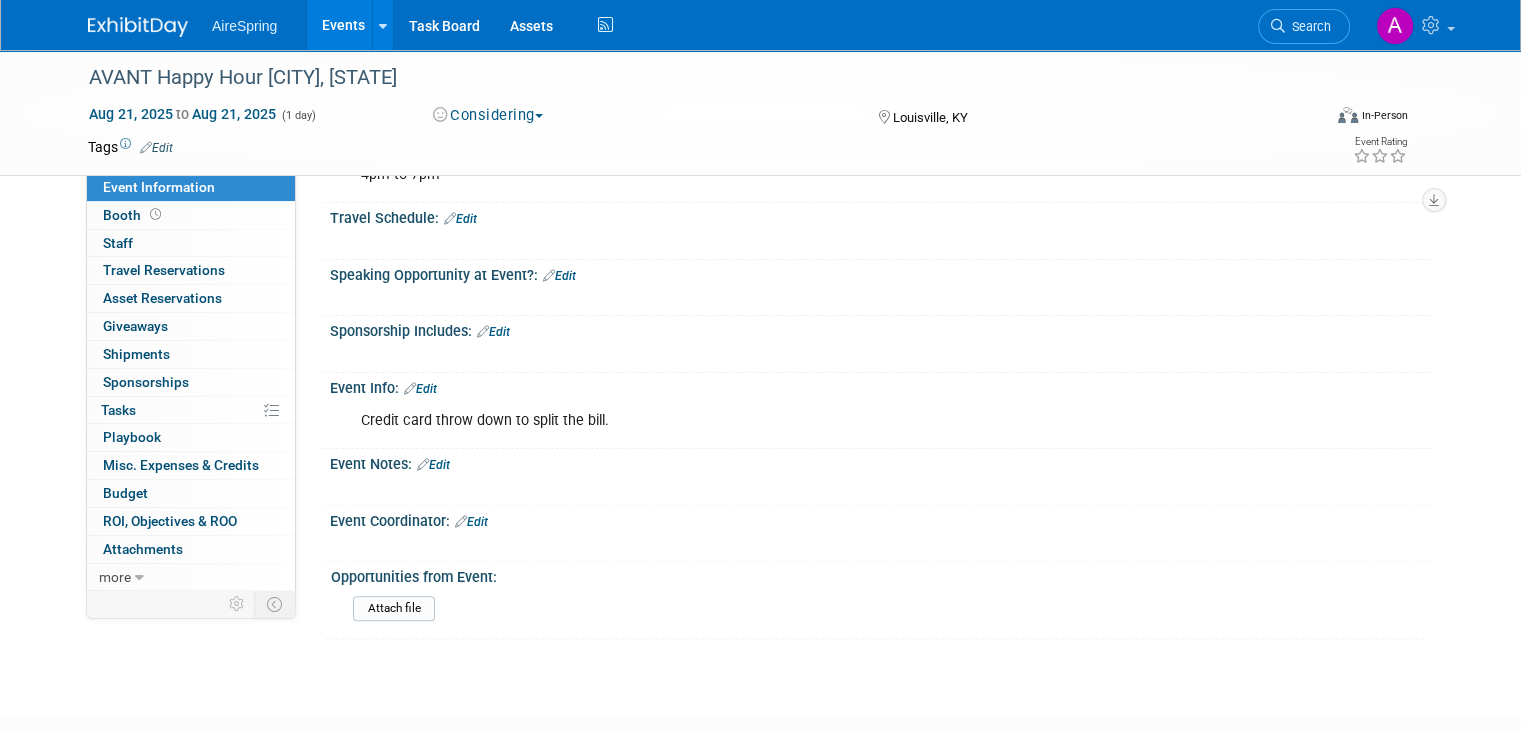 click on "Edit" at bounding box center [471, 522] 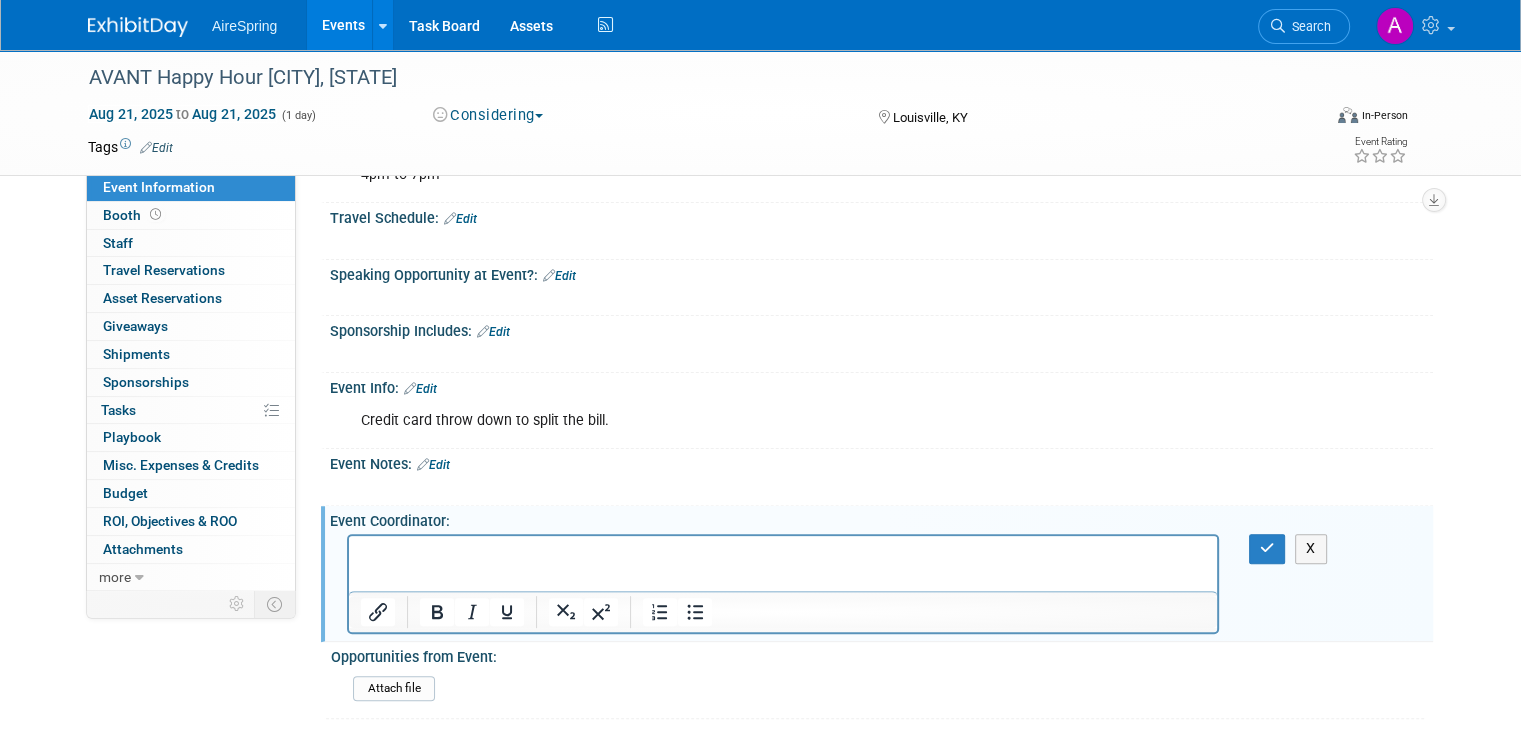 scroll, scrollTop: 0, scrollLeft: 0, axis: both 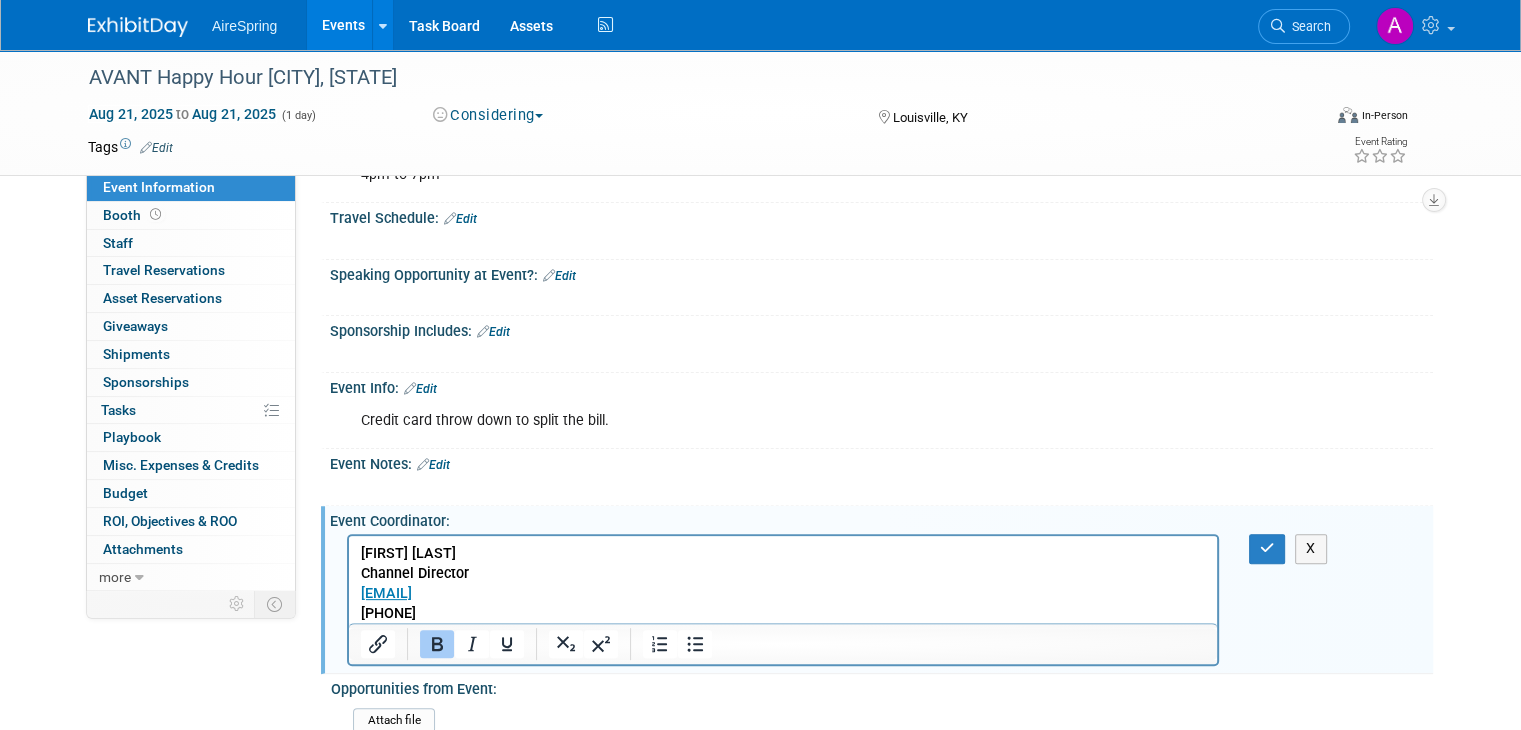 drag, startPoint x: 462, startPoint y: 613, endPoint x: 671, endPoint y: 1055, distance: 488.92227 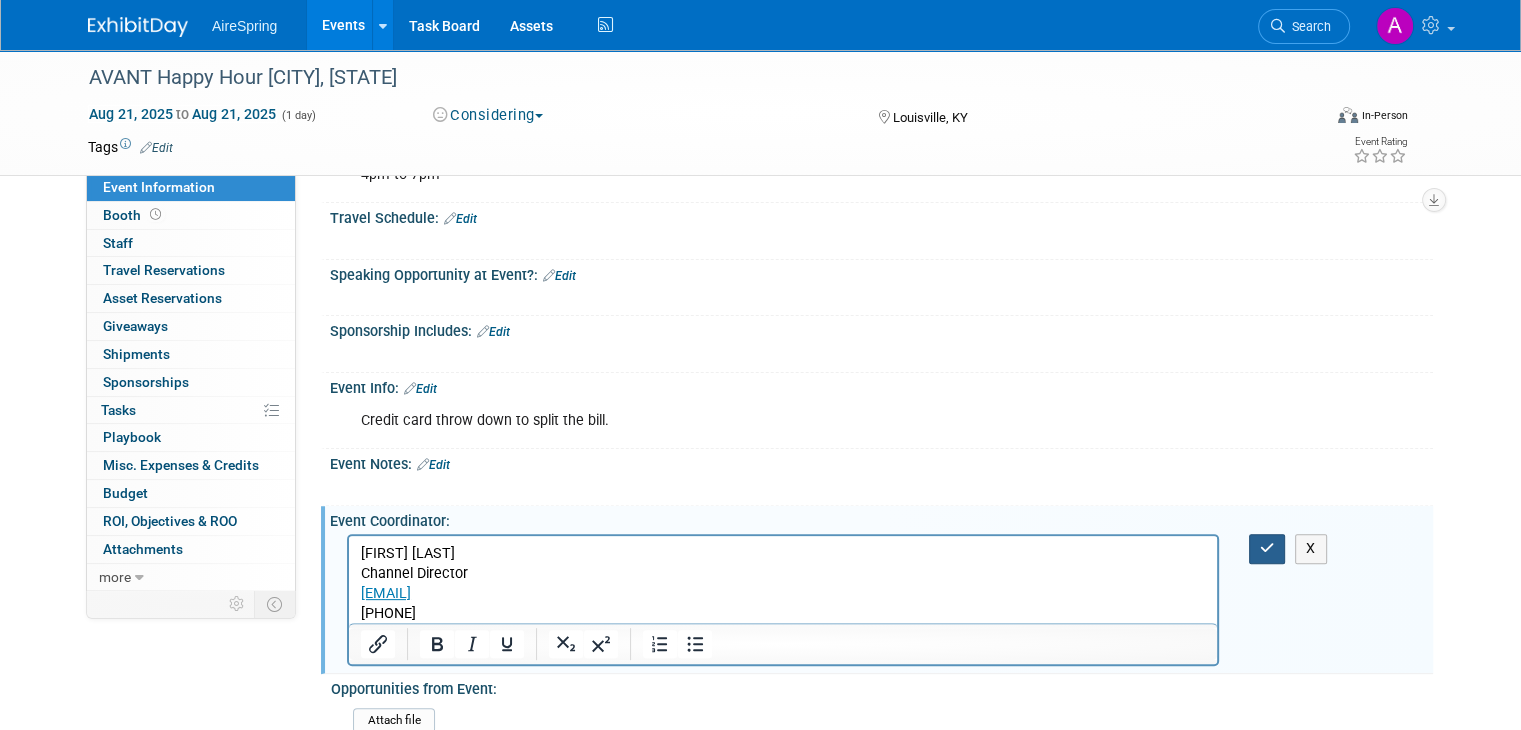 click at bounding box center [1267, 548] 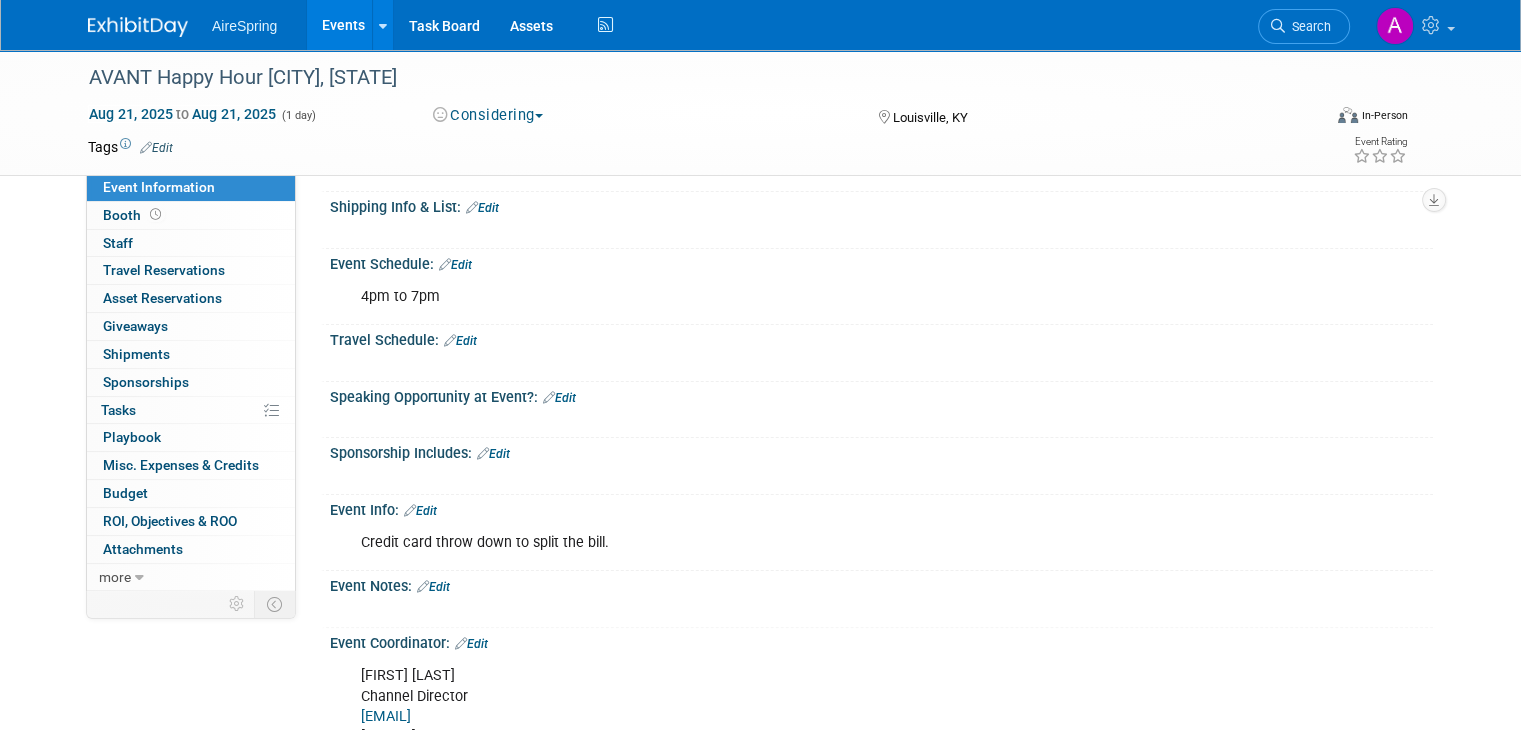 scroll, scrollTop: 360, scrollLeft: 0, axis: vertical 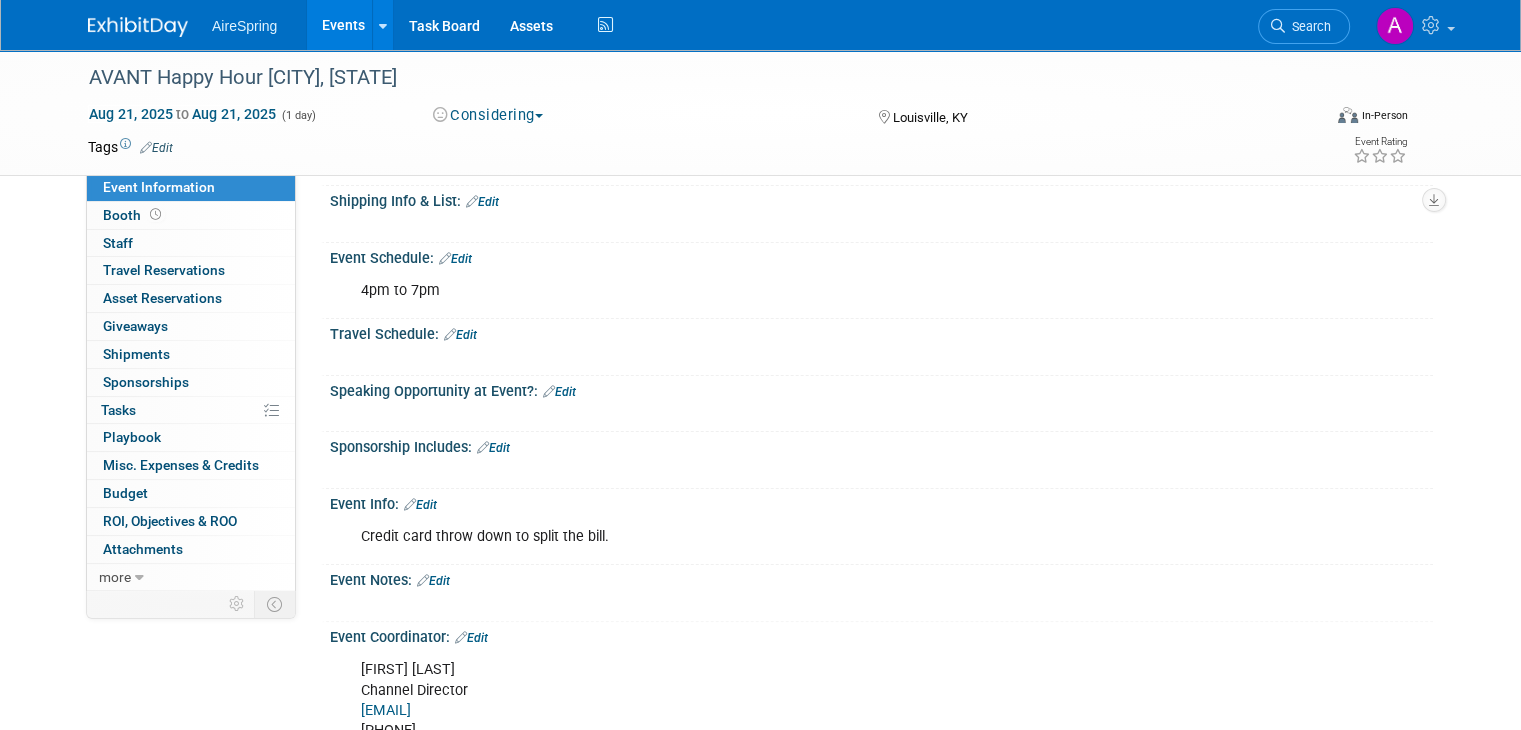 click on "Credit card throw down to split the bill.
X" at bounding box center (879, 517) 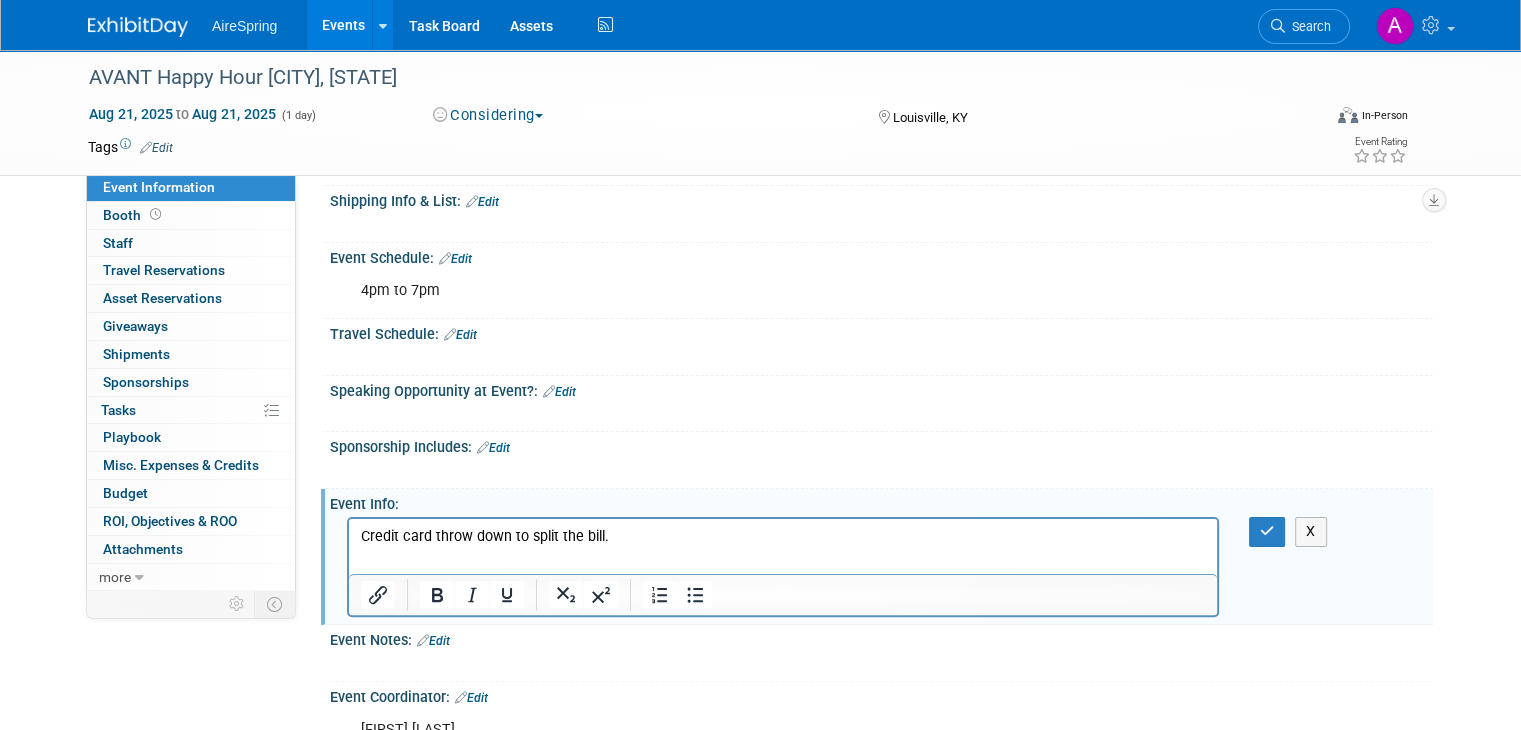 scroll, scrollTop: 0, scrollLeft: 0, axis: both 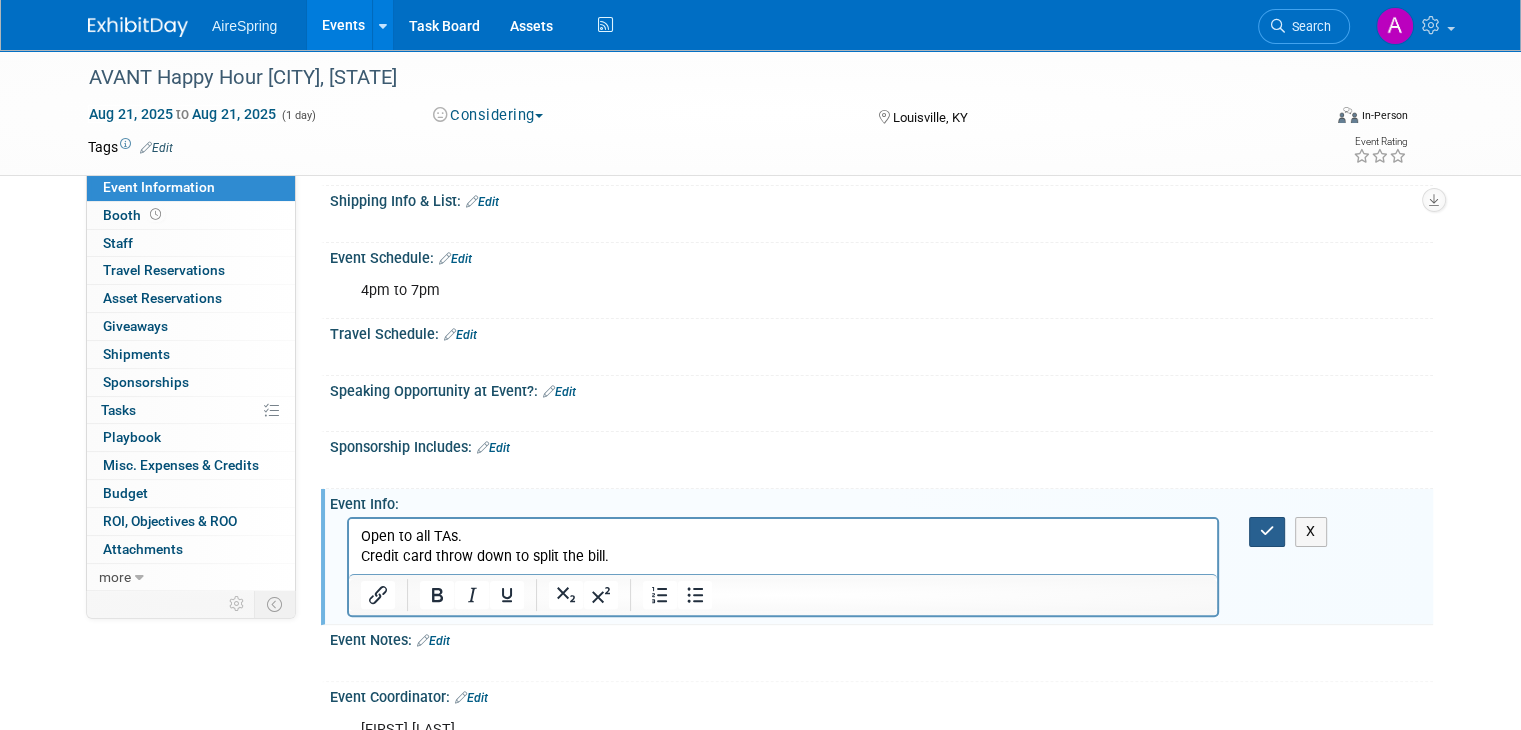 click at bounding box center (1267, 531) 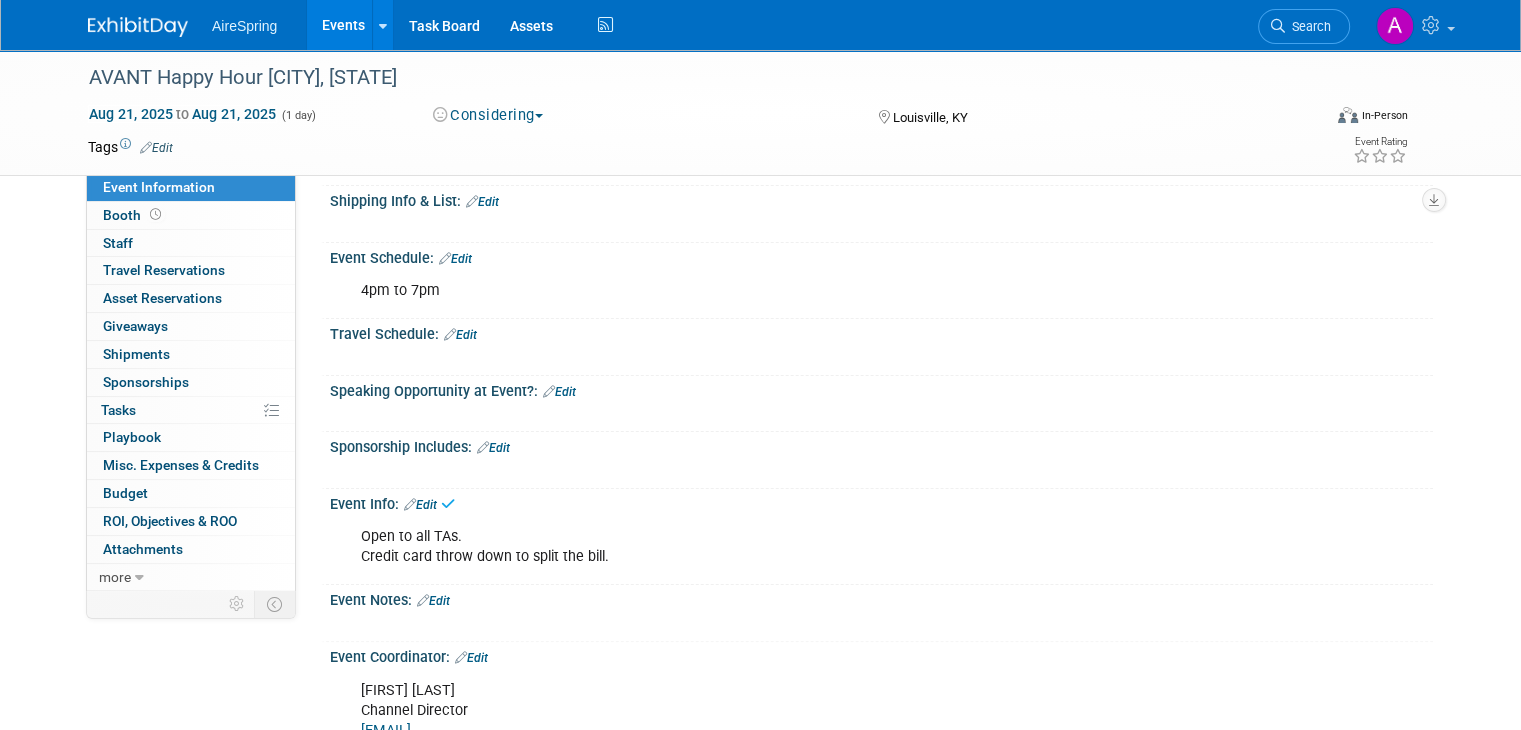 scroll, scrollTop: 0, scrollLeft: 0, axis: both 